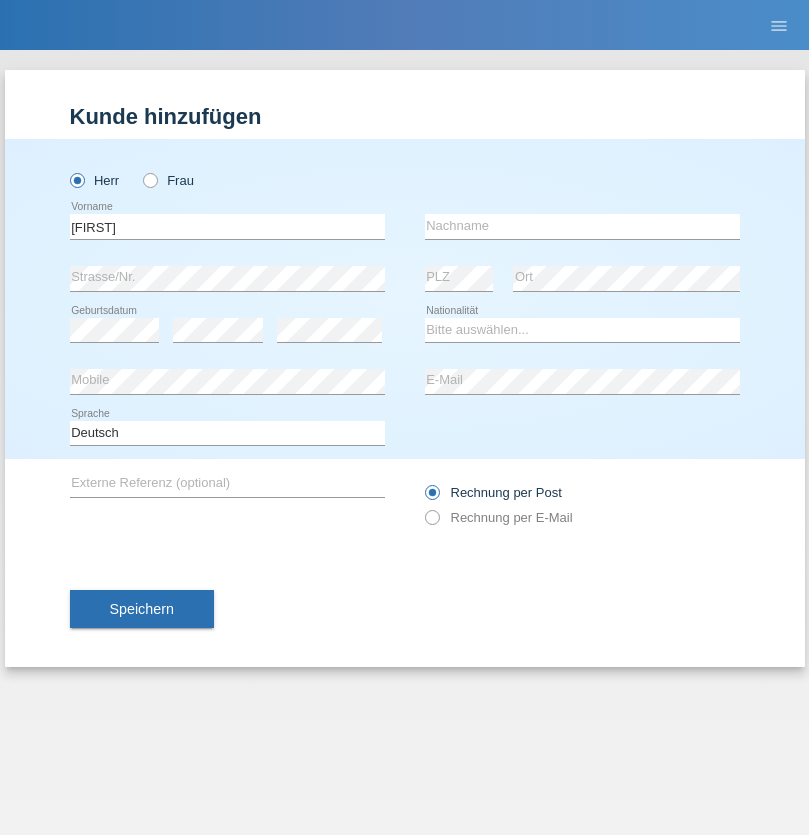 scroll, scrollTop: 0, scrollLeft: 0, axis: both 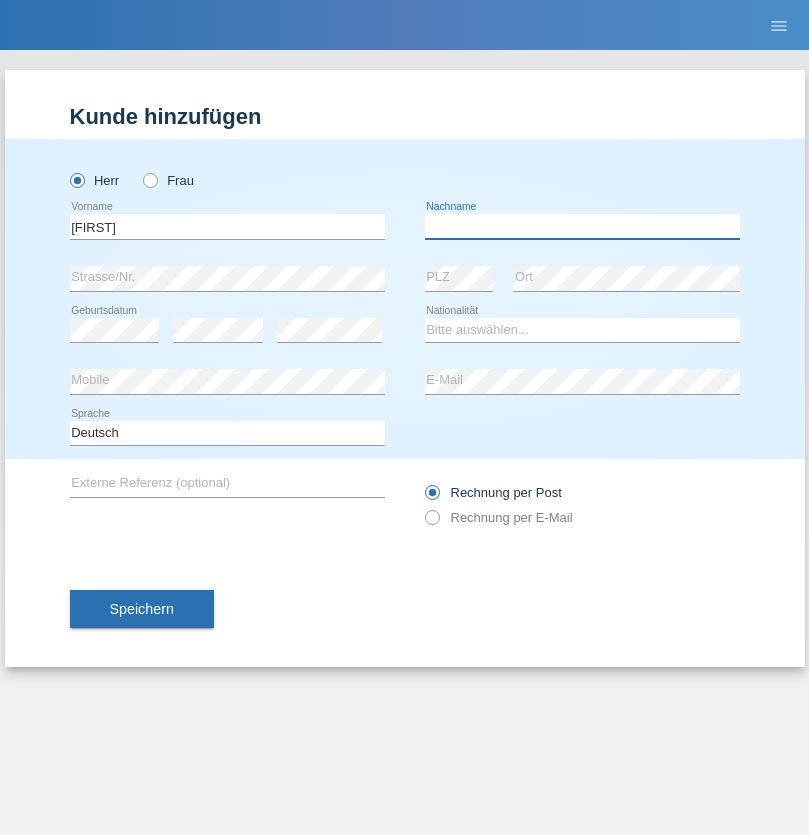 click at bounding box center (582, 226) 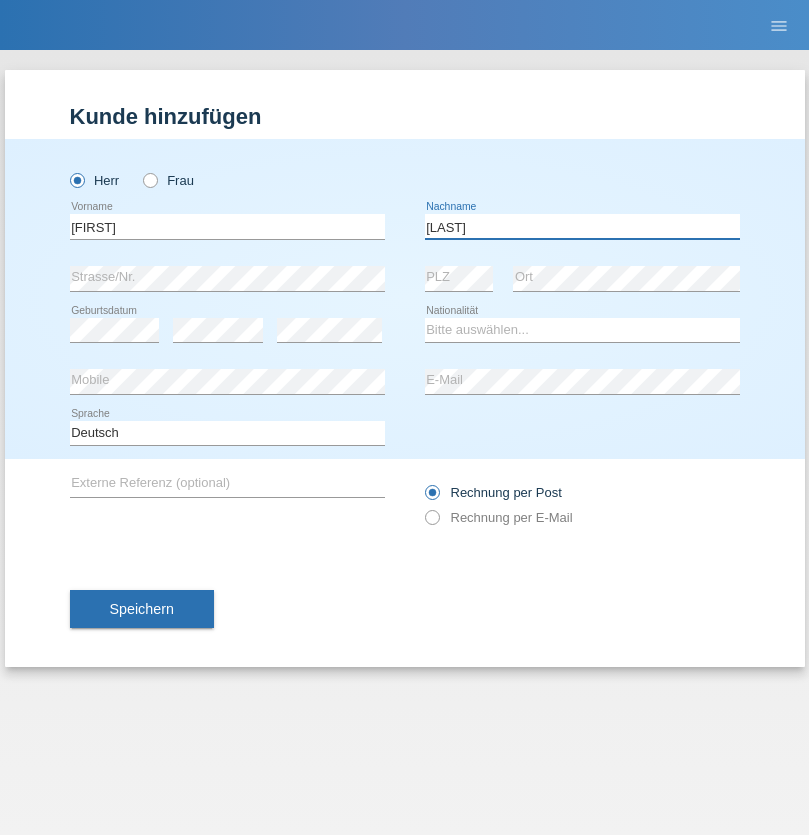type on "Fritschi" 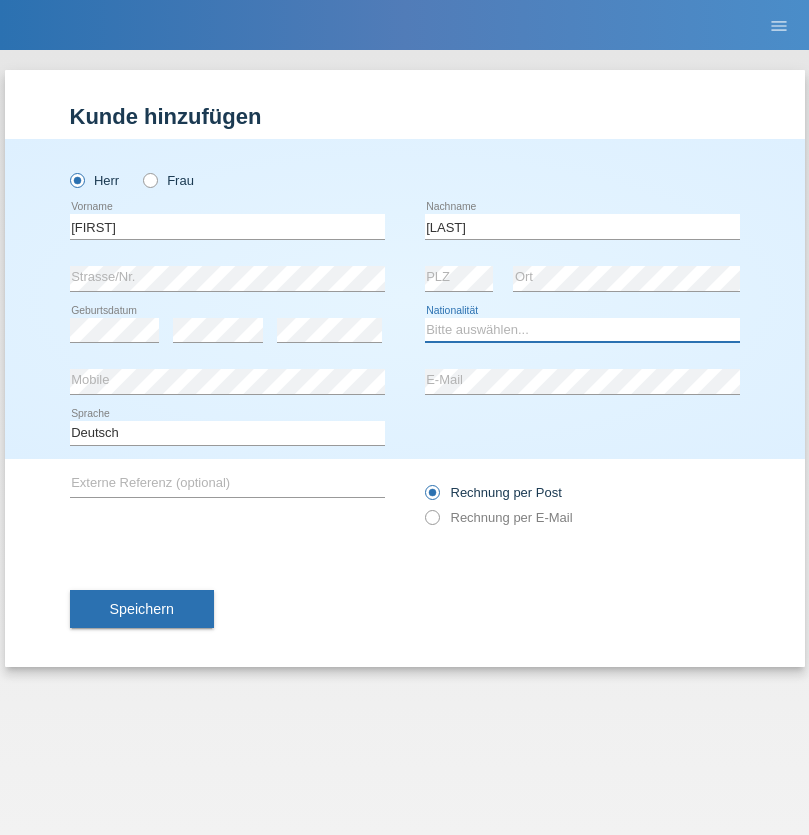 select on "CH" 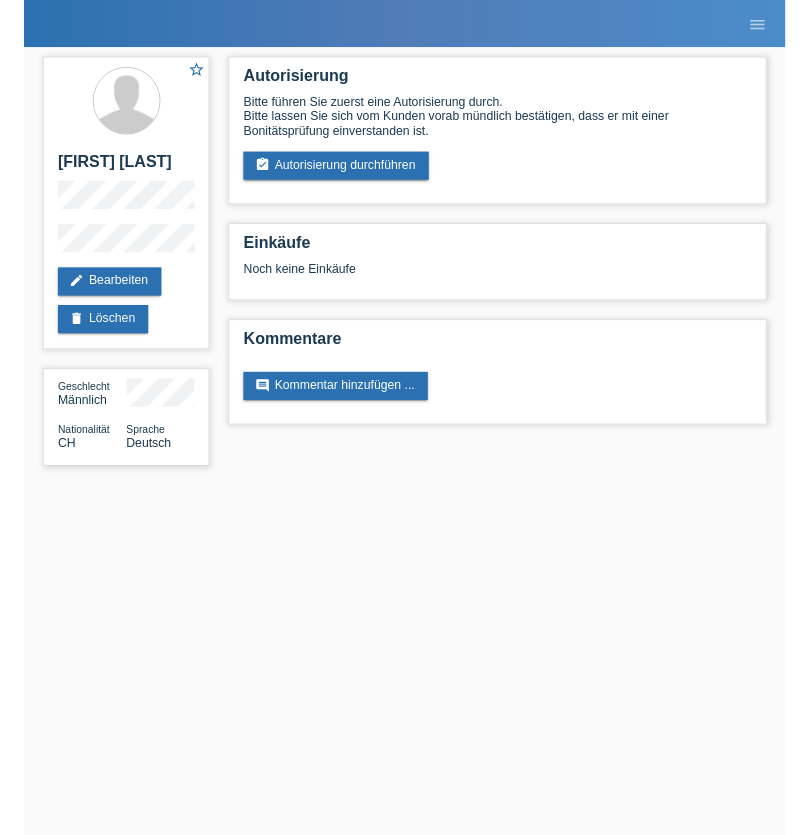 scroll, scrollTop: 0, scrollLeft: 0, axis: both 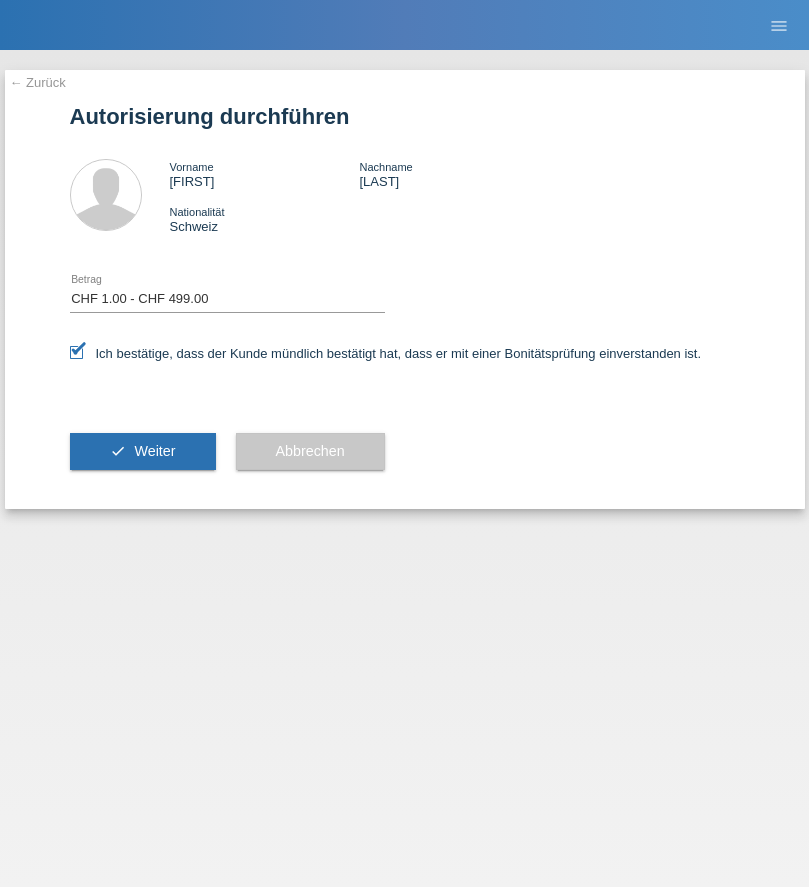 select on "1" 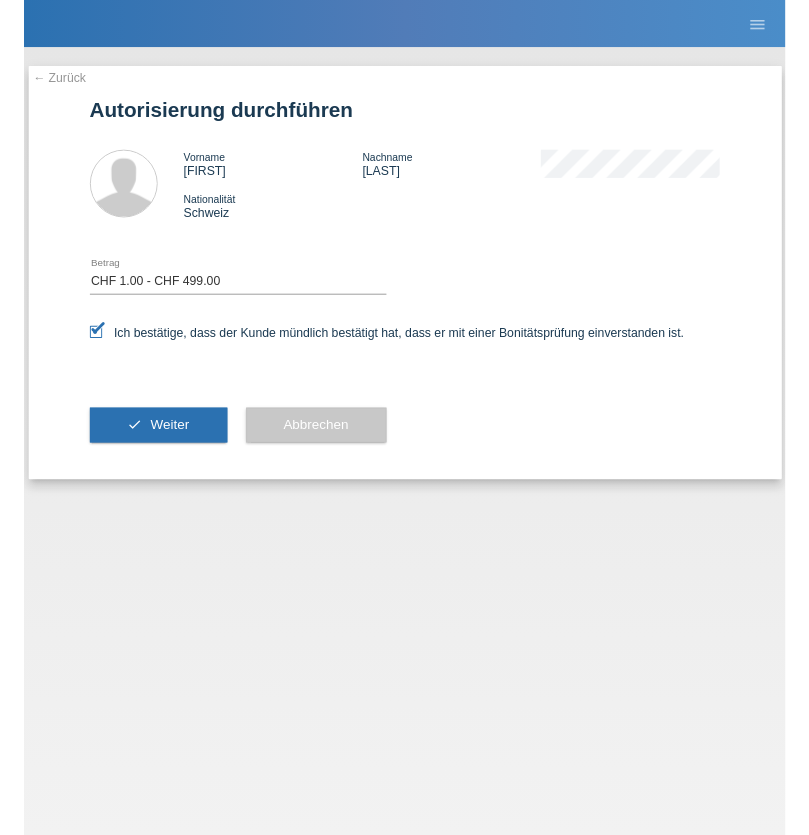 scroll, scrollTop: 0, scrollLeft: 0, axis: both 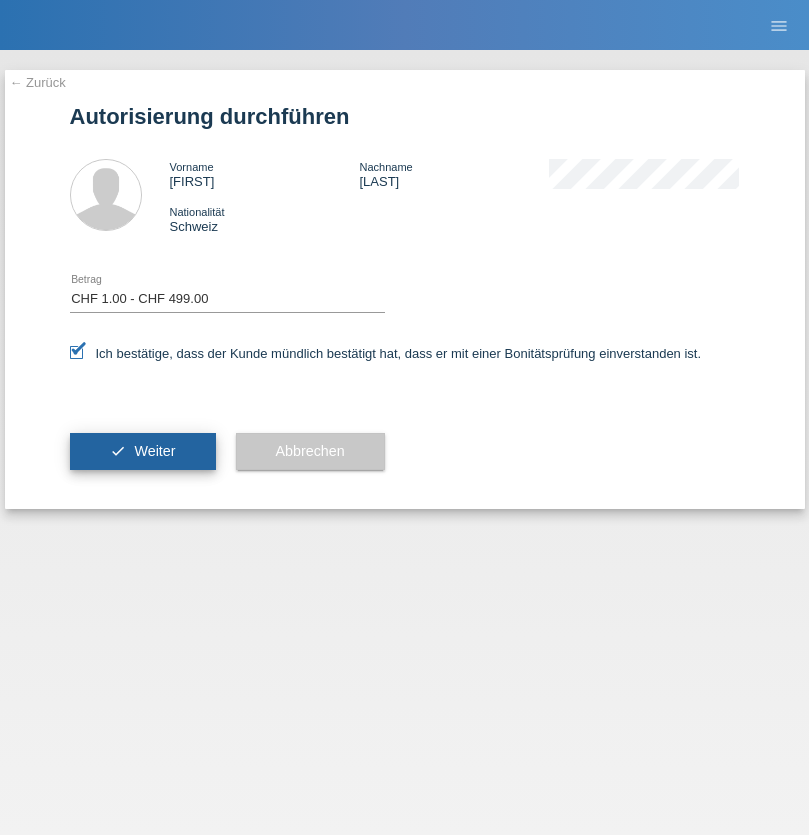 click on "Weiter" at bounding box center [154, 451] 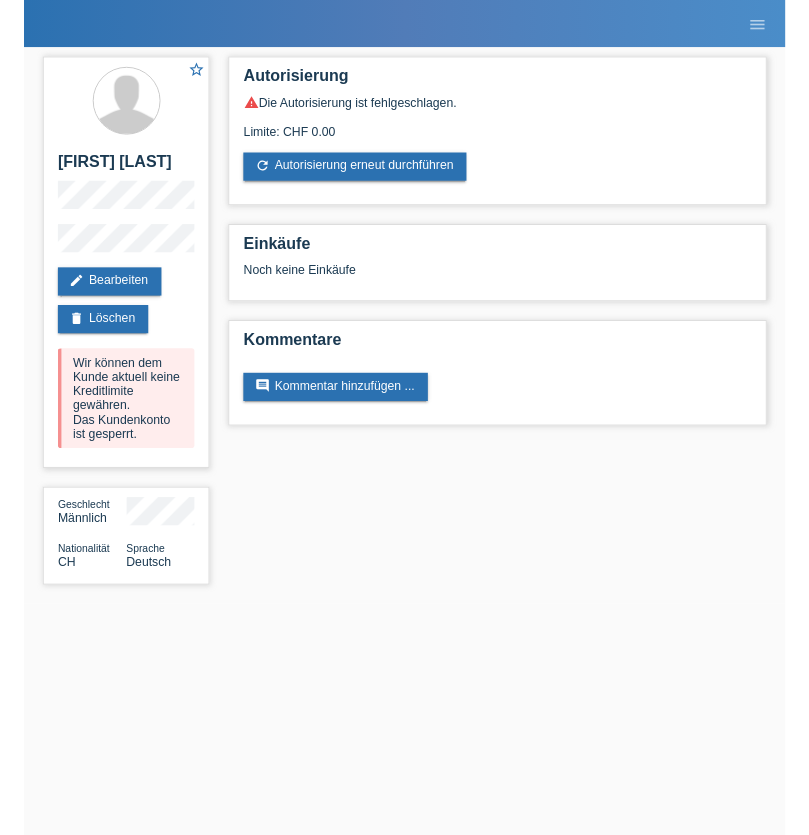 scroll, scrollTop: 0, scrollLeft: 0, axis: both 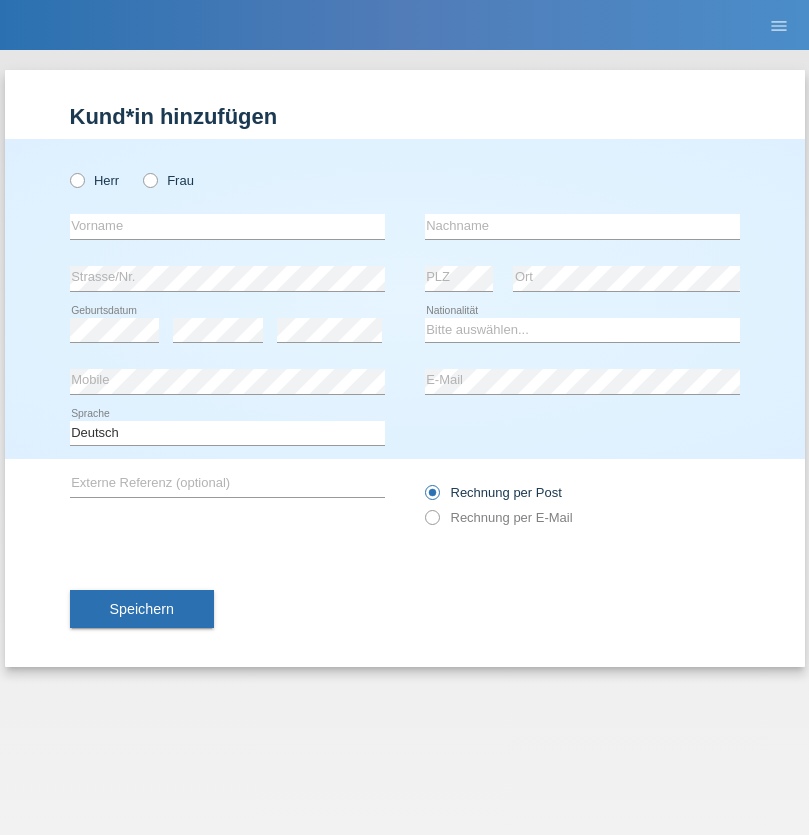 radio on "true" 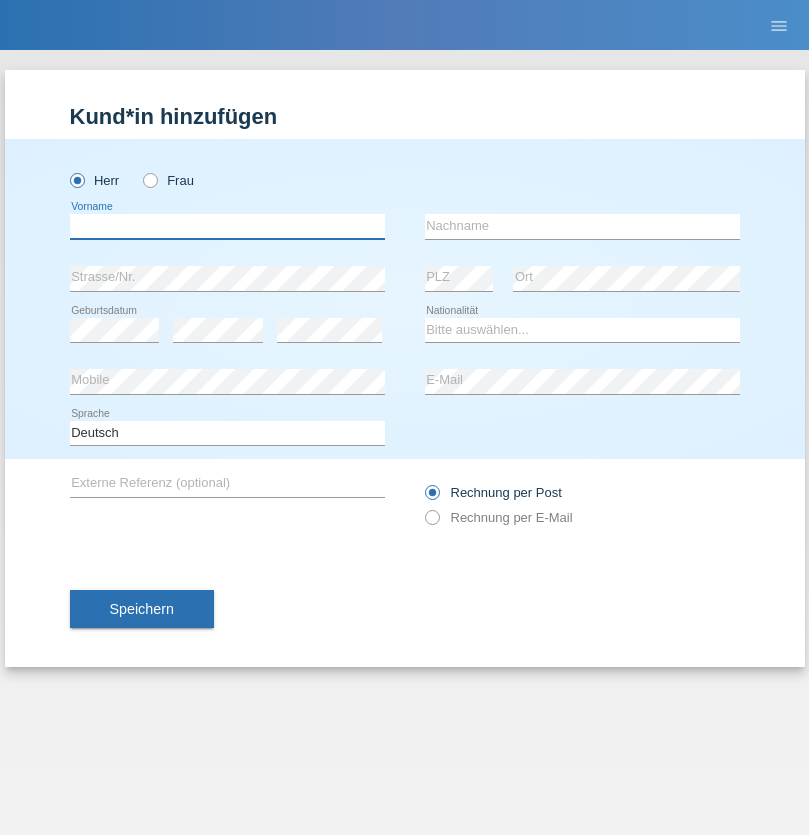 click at bounding box center (227, 226) 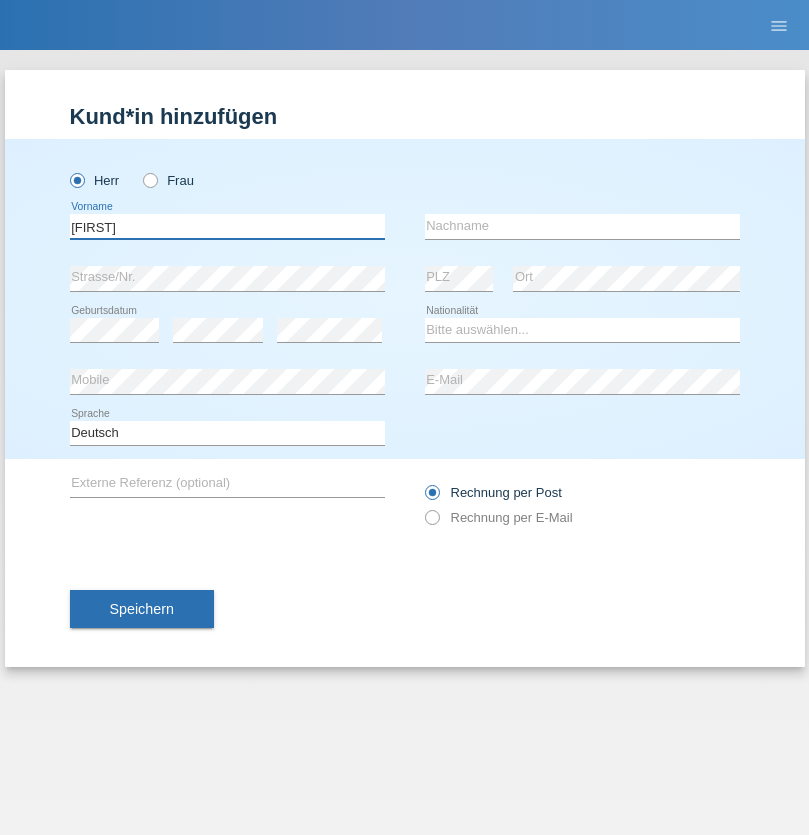 type on "Dominik" 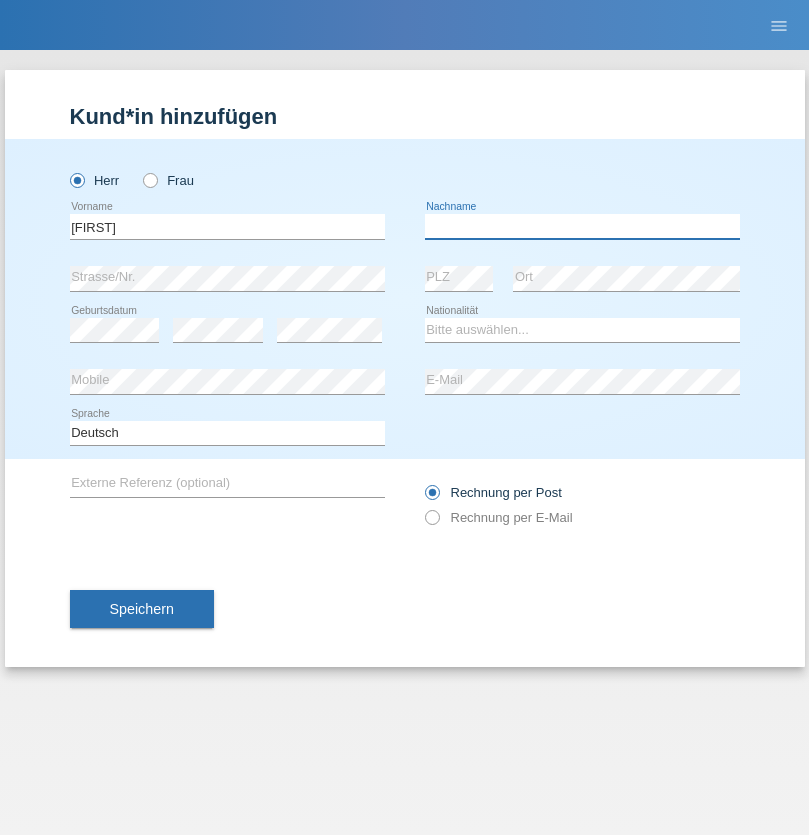 click at bounding box center (582, 226) 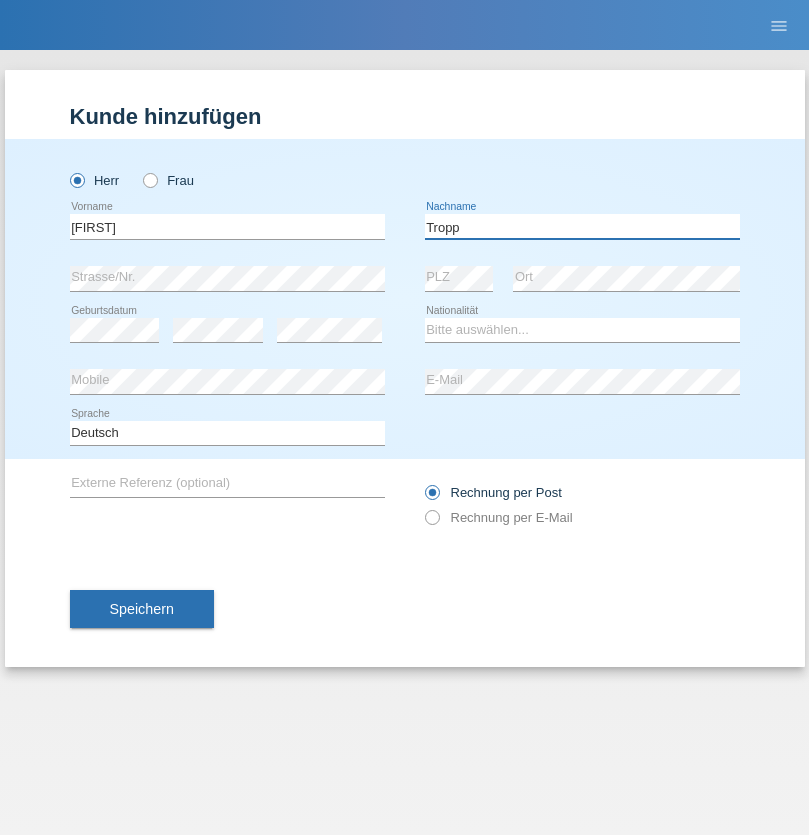type on "Tropp" 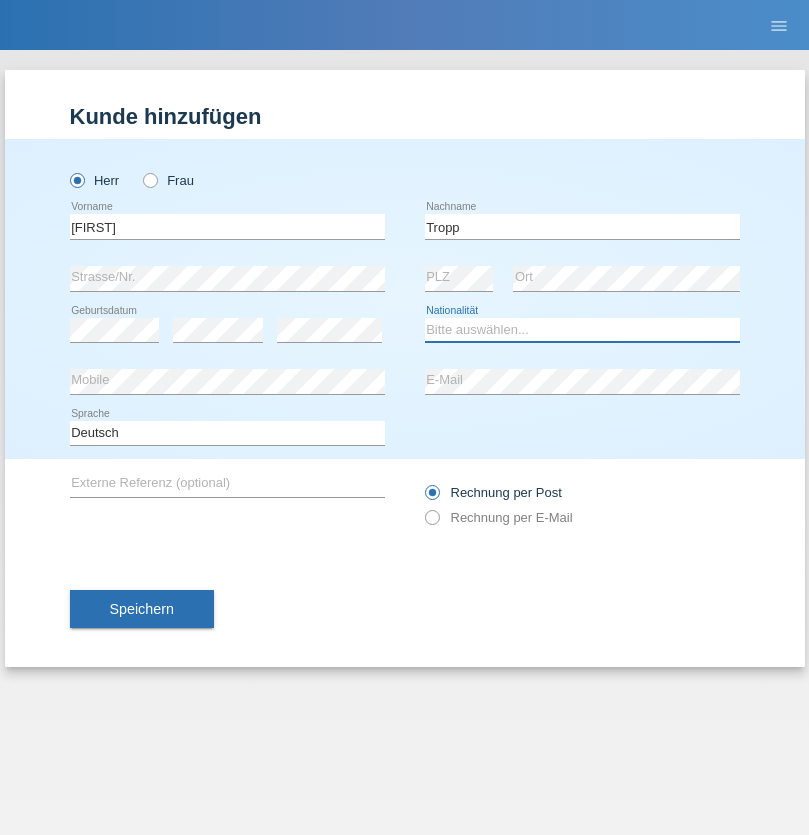 select on "SK" 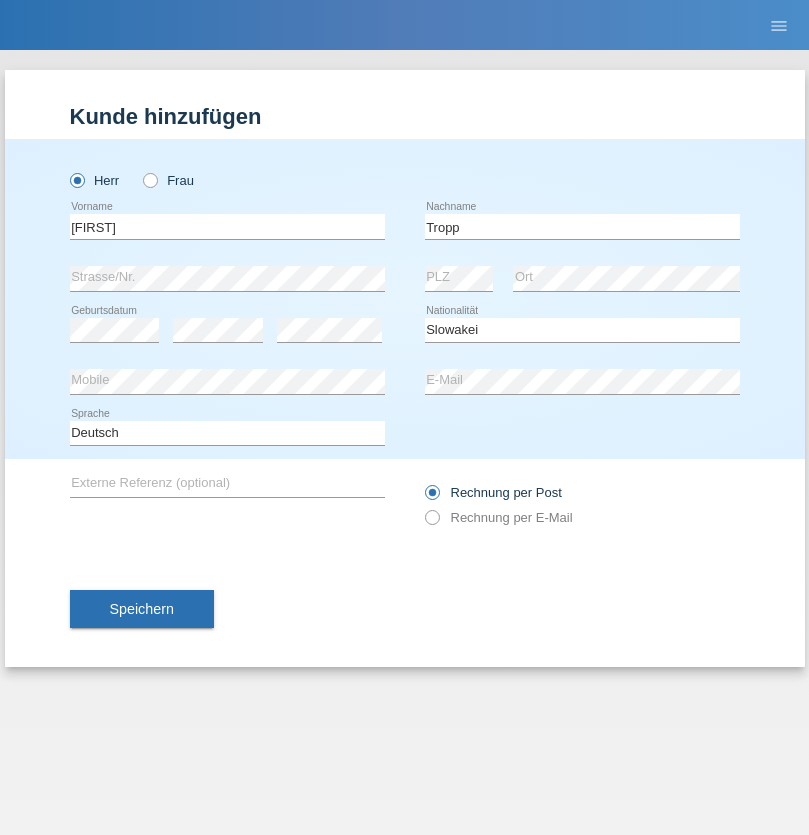 select on "C" 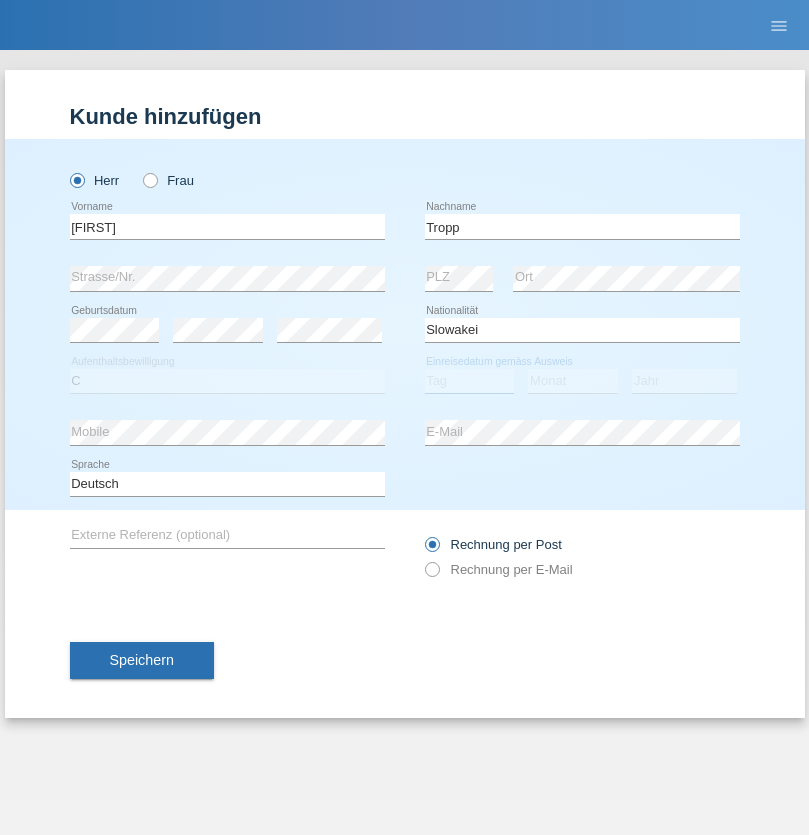 select on "07" 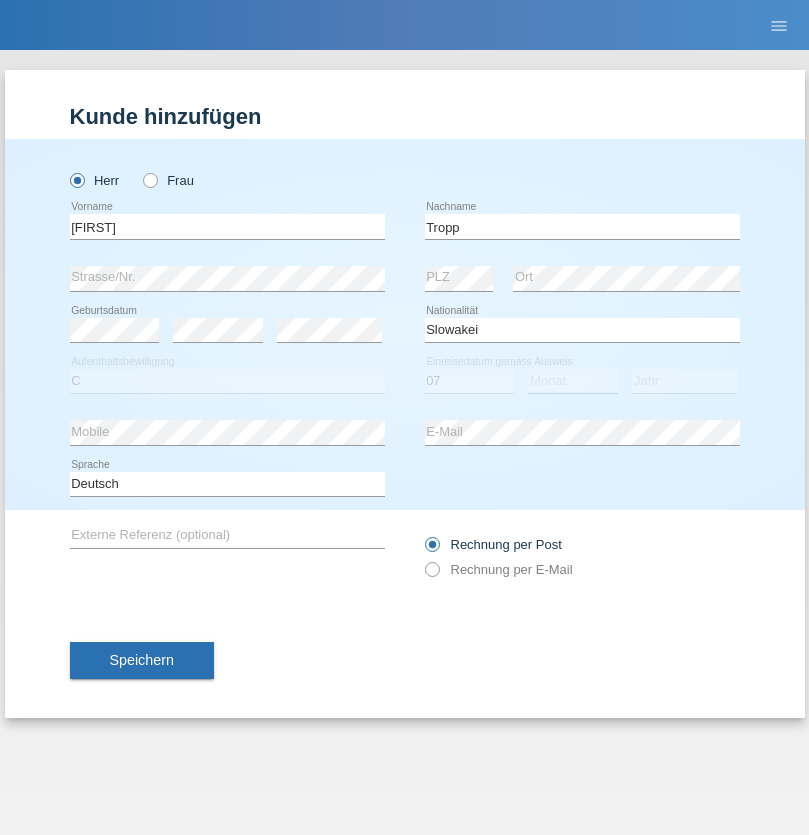select on "08" 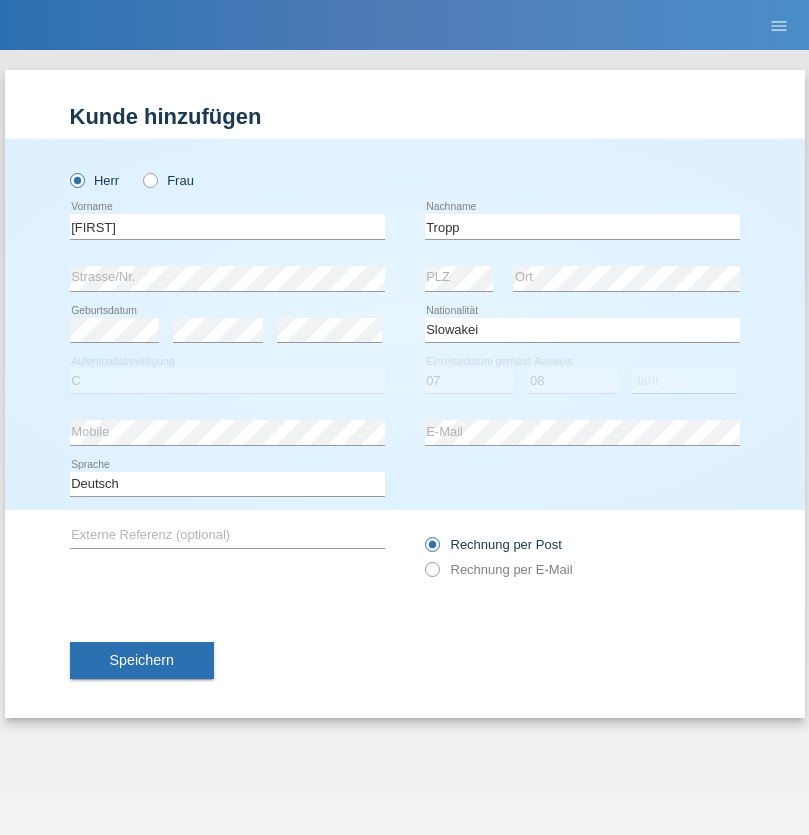select on "2021" 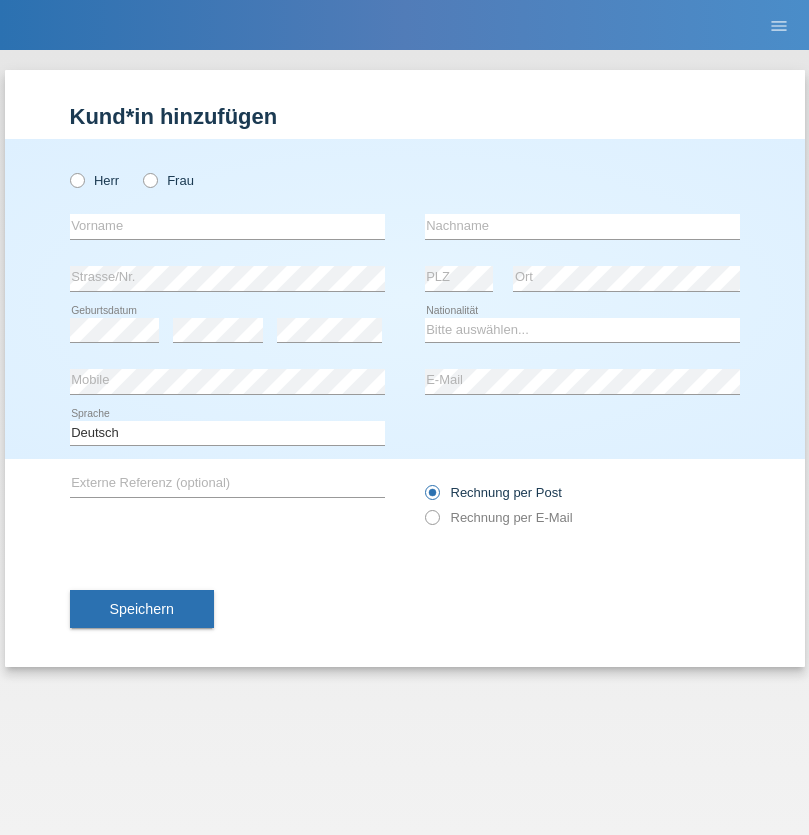 scroll, scrollTop: 0, scrollLeft: 0, axis: both 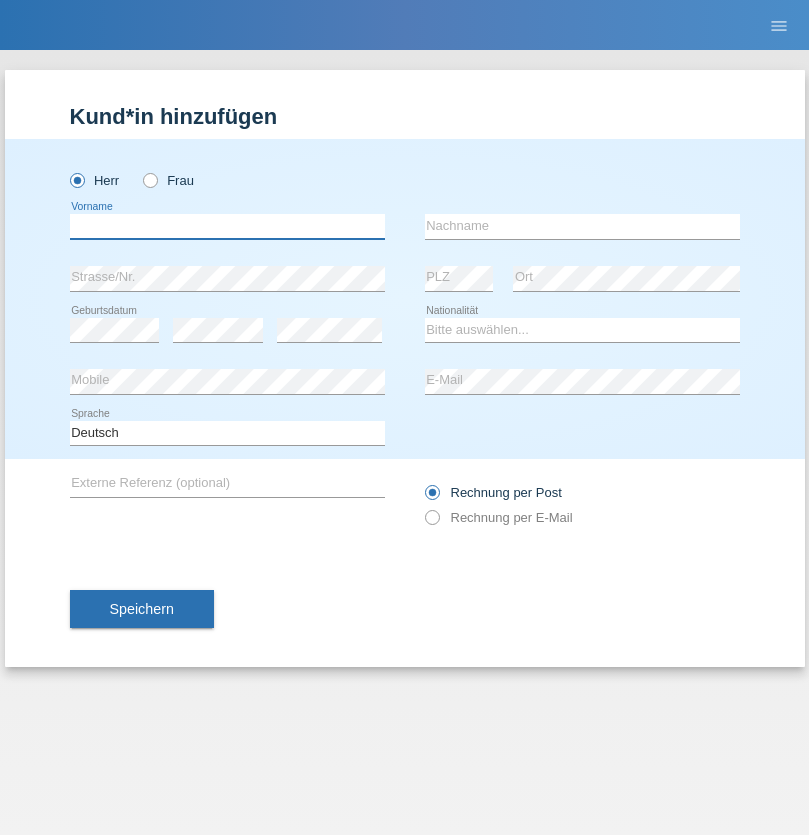 click at bounding box center [227, 226] 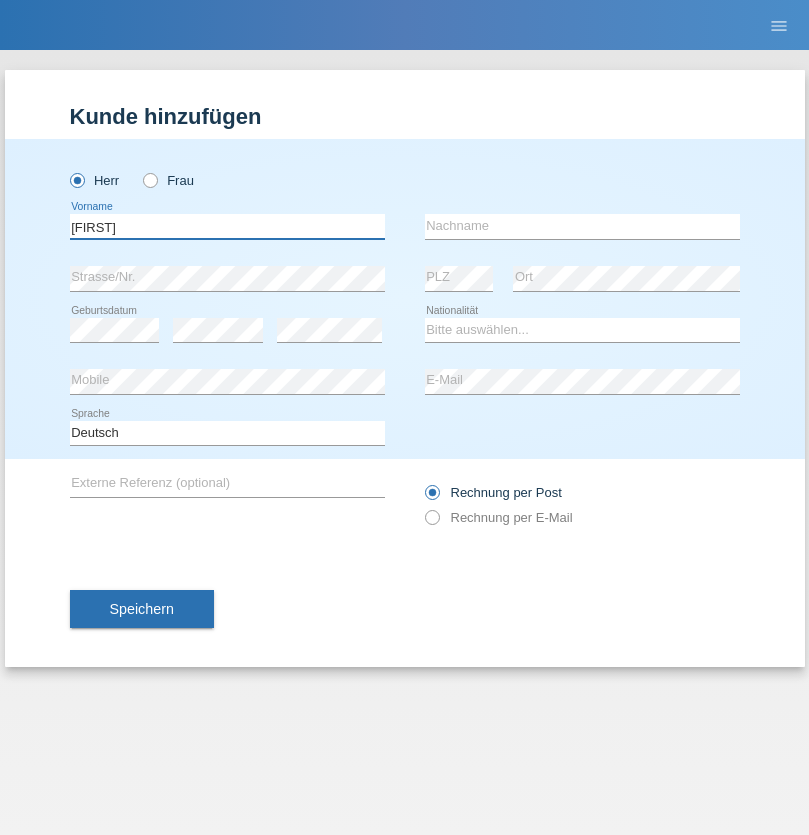 type on "Dirk" 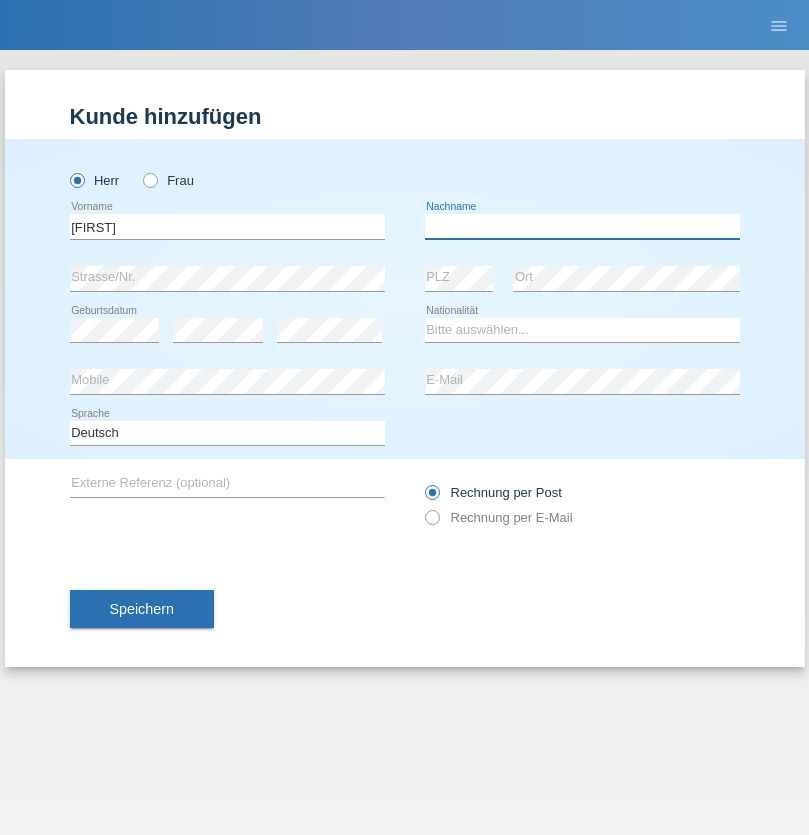 click at bounding box center (582, 226) 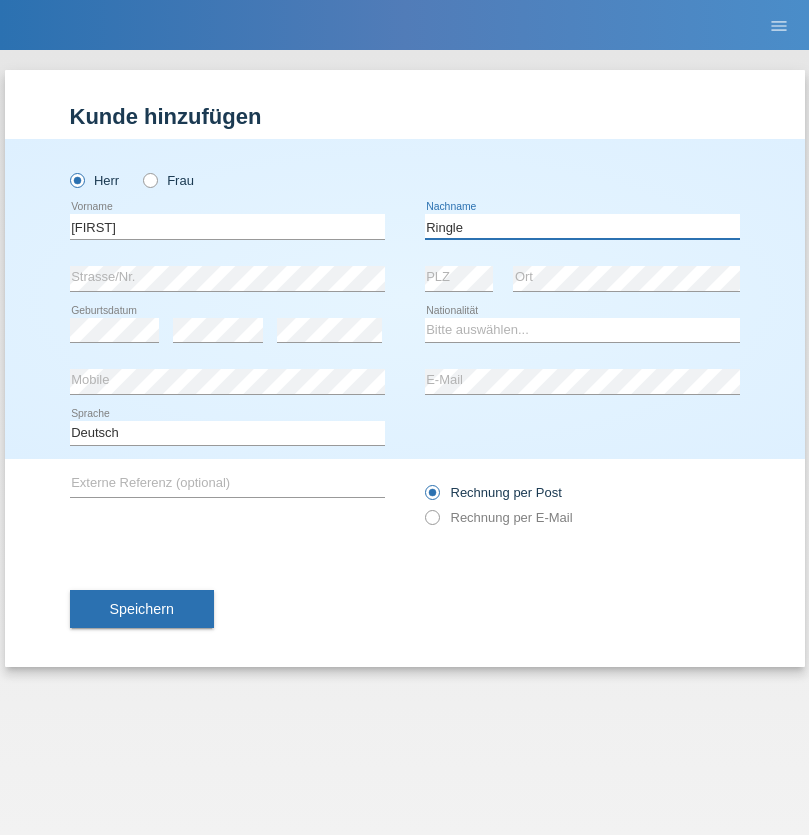 type on "Ringle" 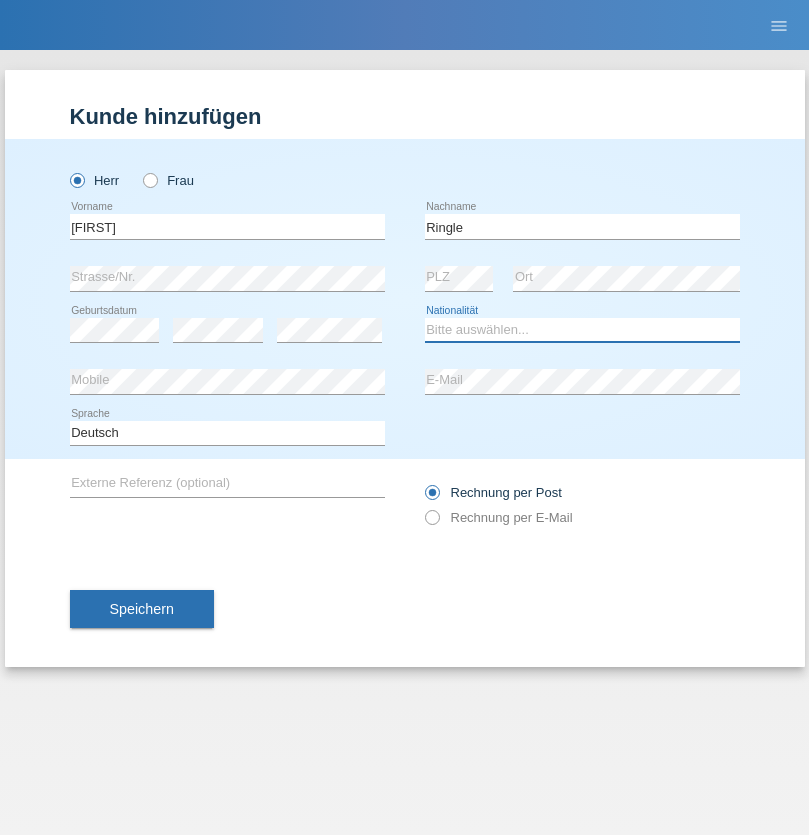 select on "DE" 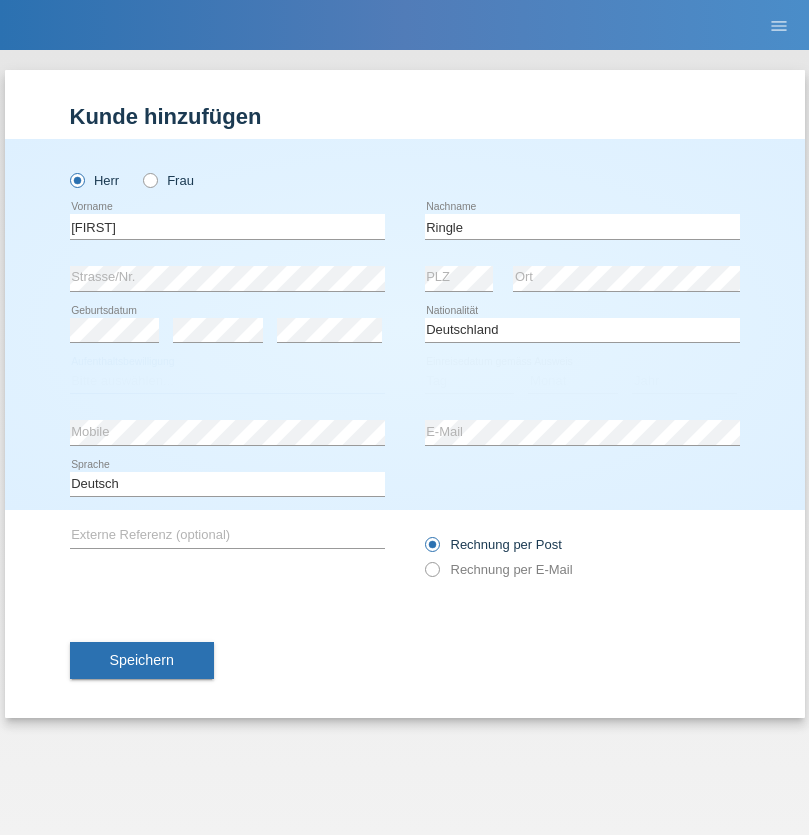 select on "C" 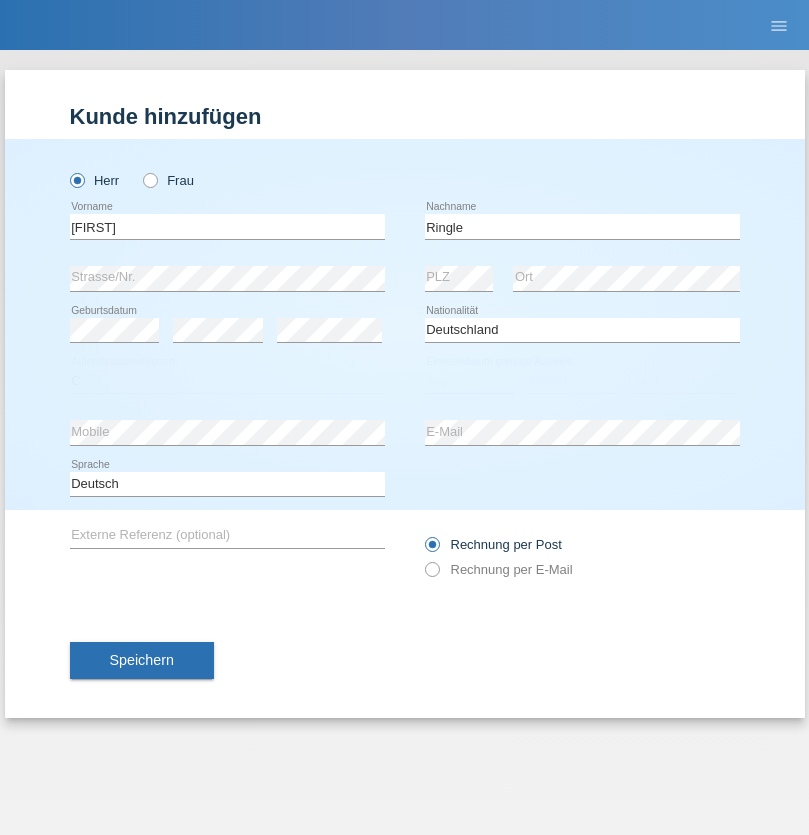select on "06" 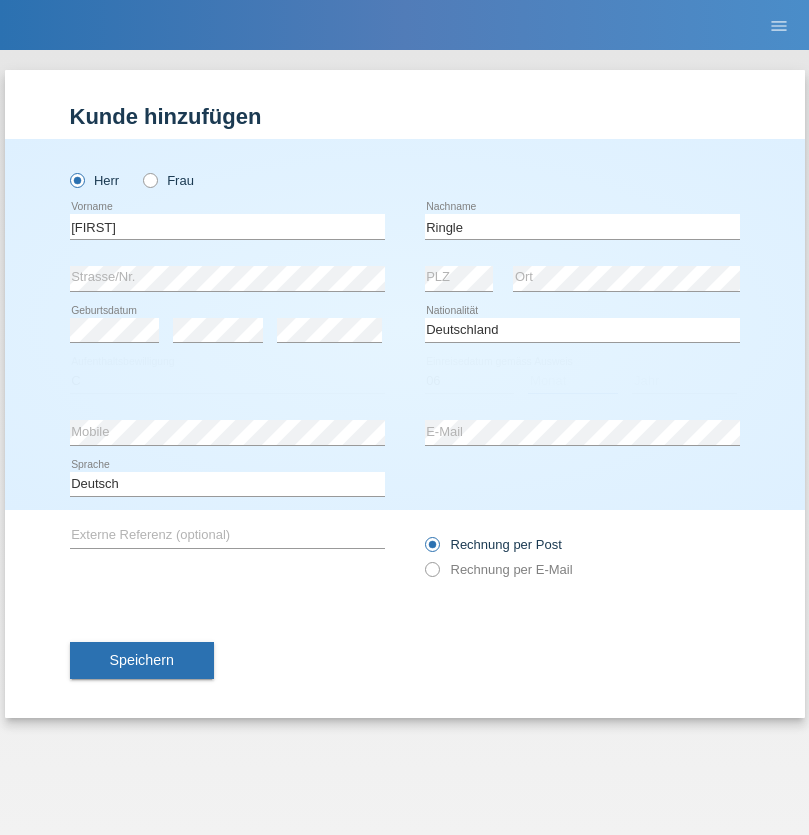 select on "01" 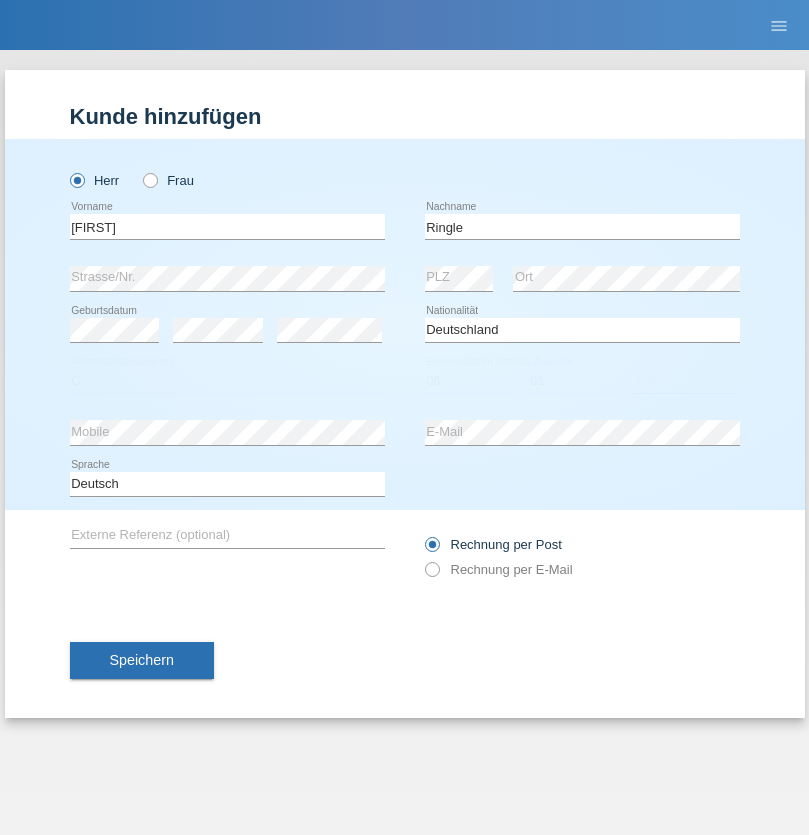 select on "2021" 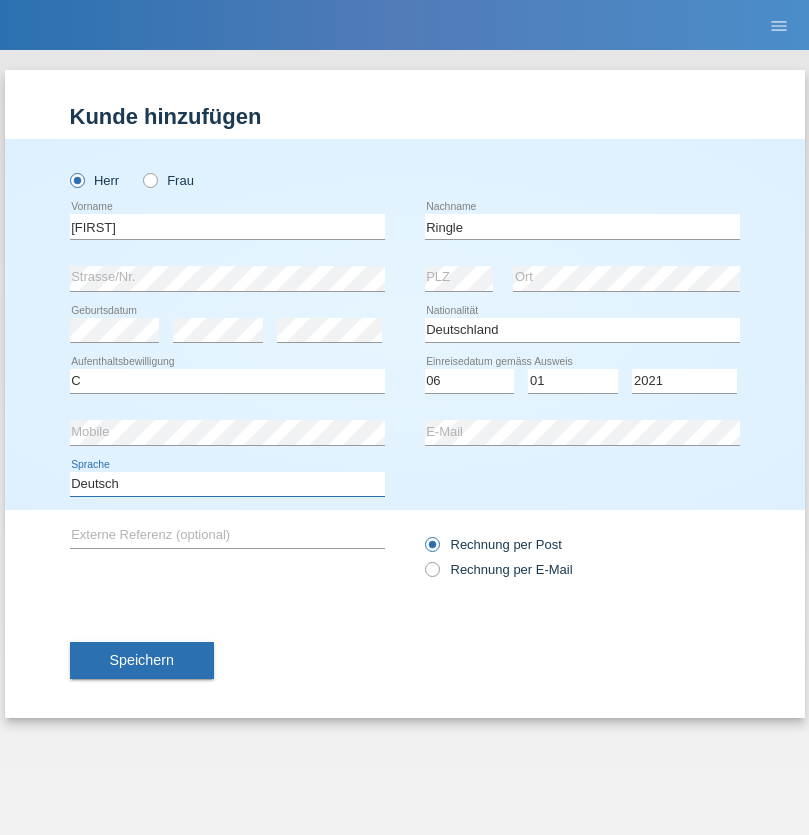 select on "en" 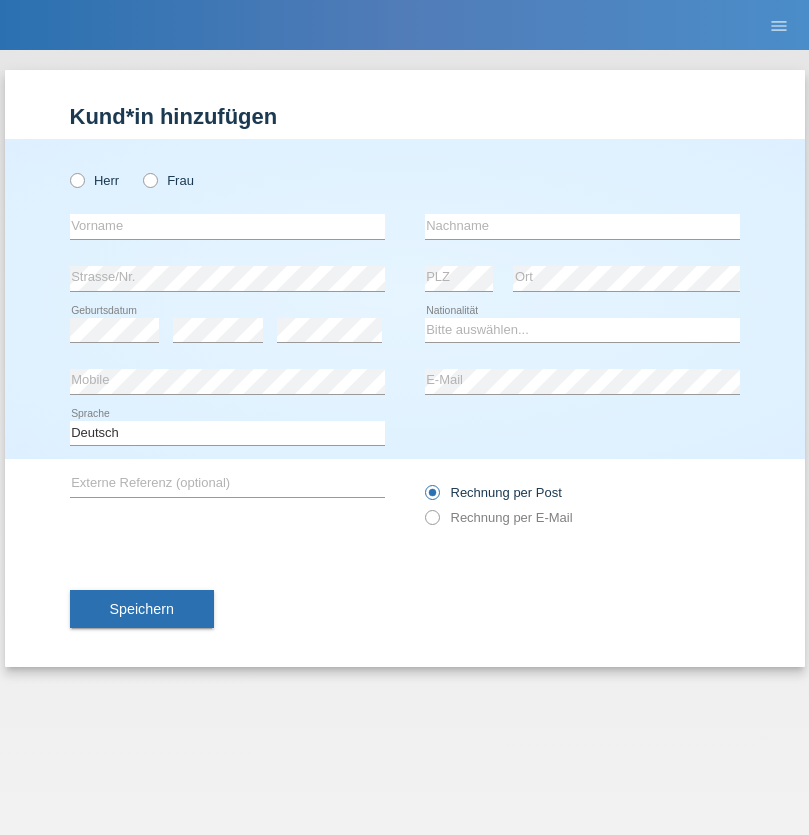 scroll, scrollTop: 0, scrollLeft: 0, axis: both 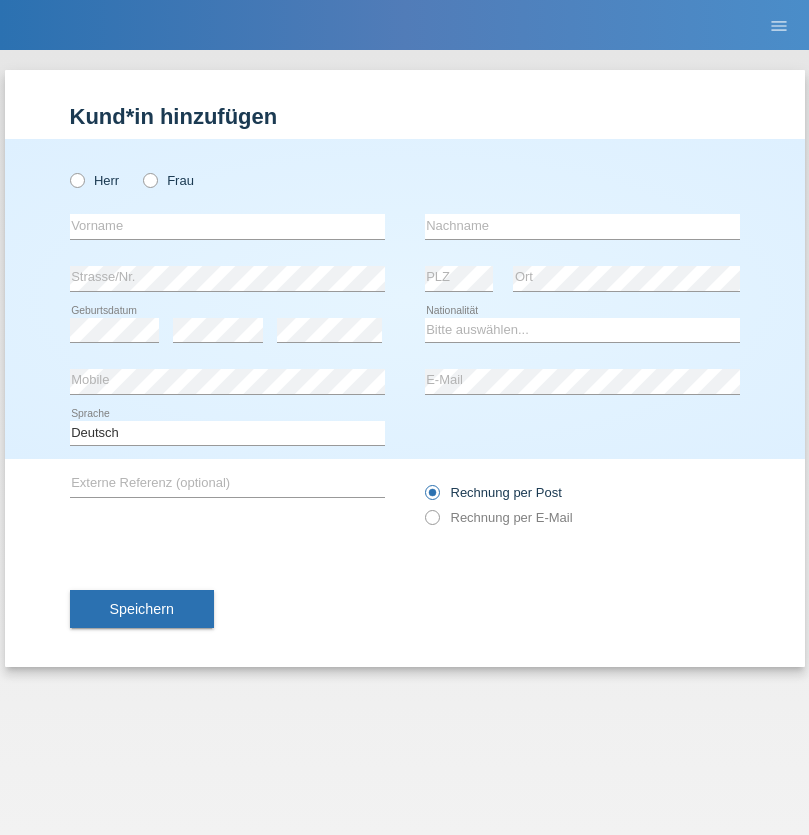 radio on "true" 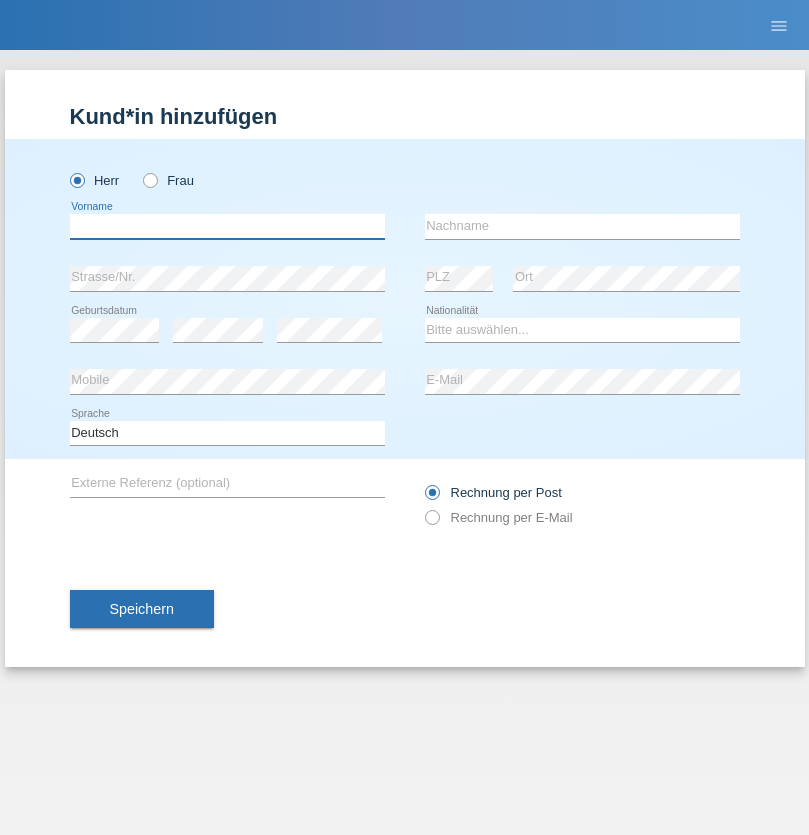 click at bounding box center (227, 226) 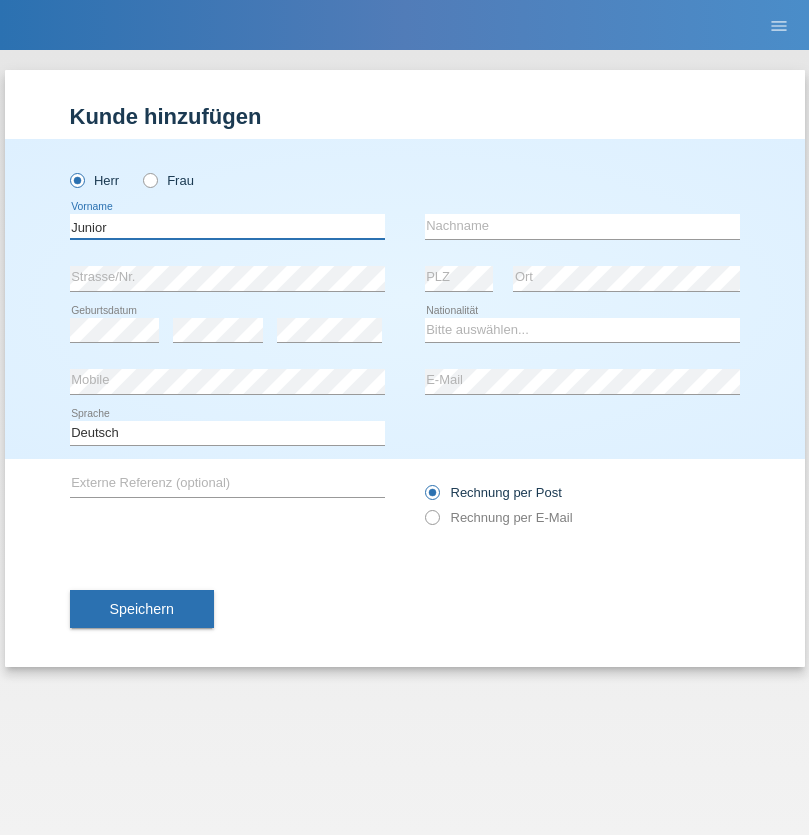 type on "Junior" 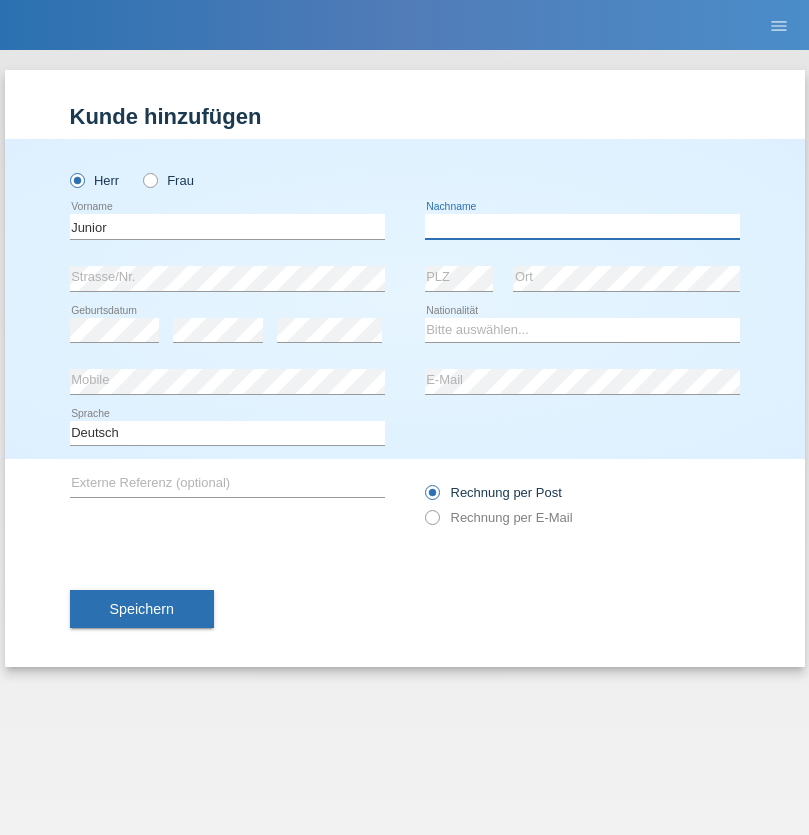 click at bounding box center (582, 226) 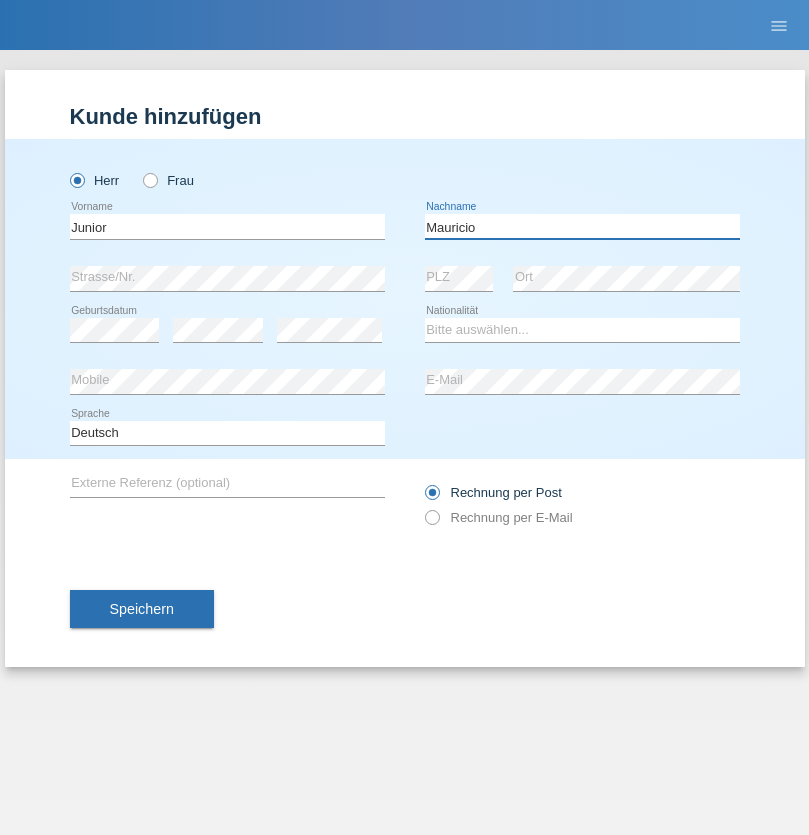 type on "Mauricio" 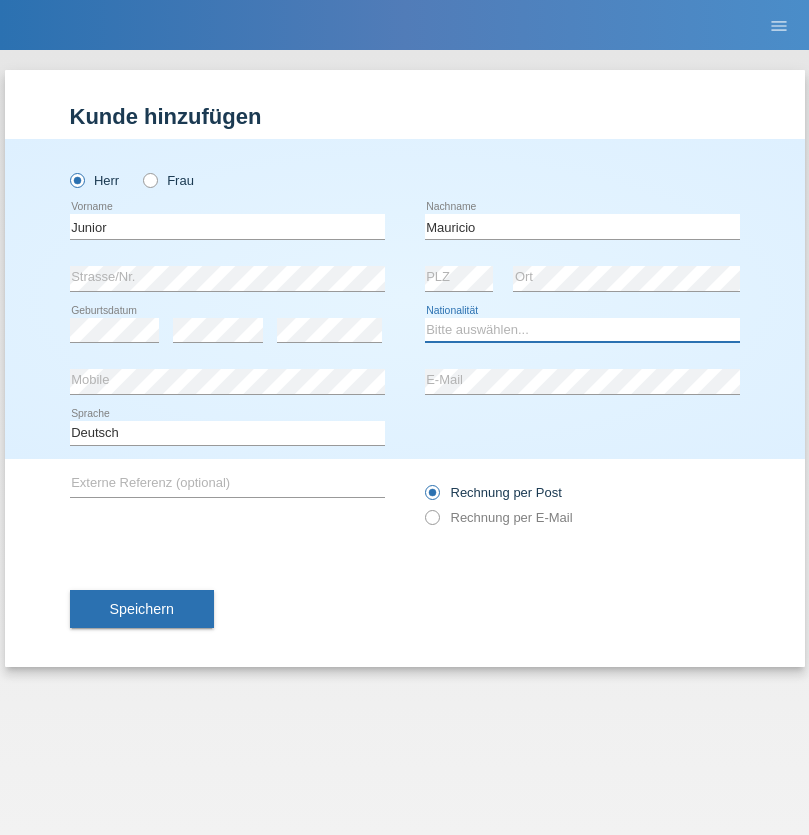 select on "CH" 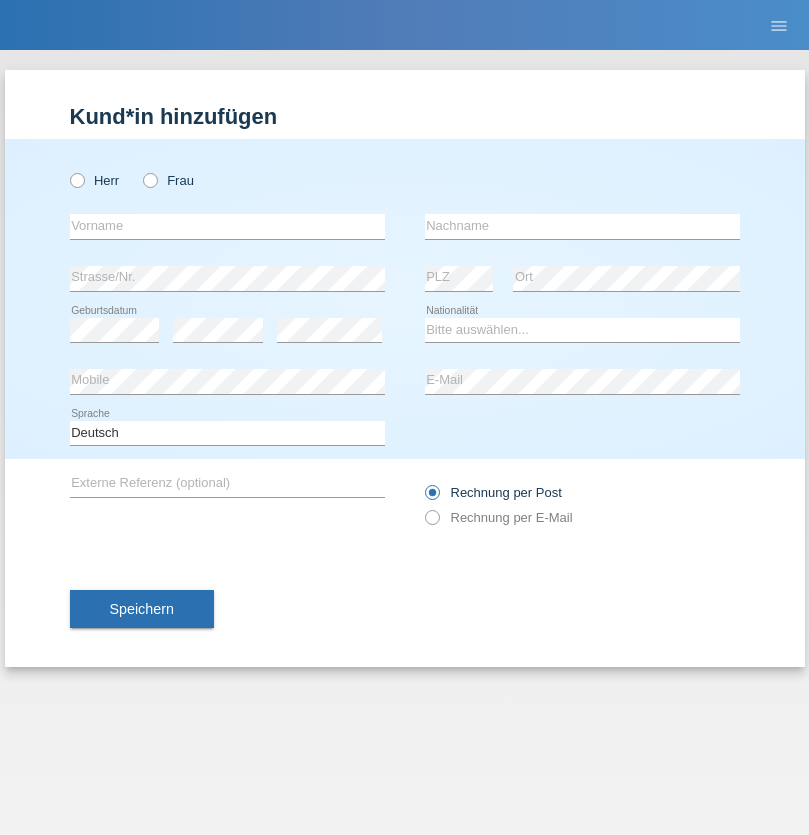 scroll, scrollTop: 0, scrollLeft: 0, axis: both 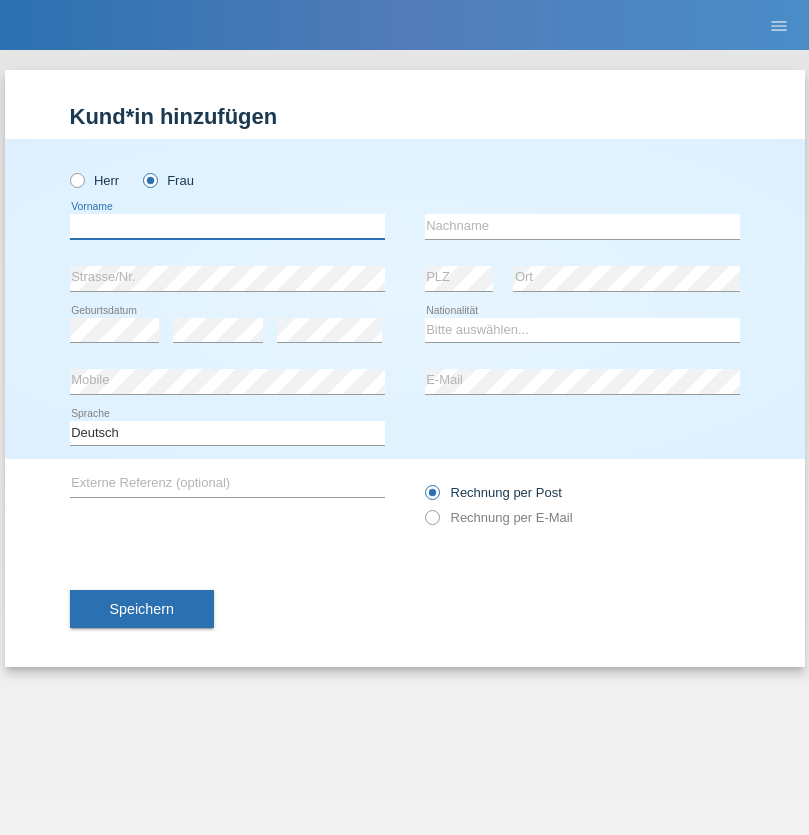 click at bounding box center [227, 226] 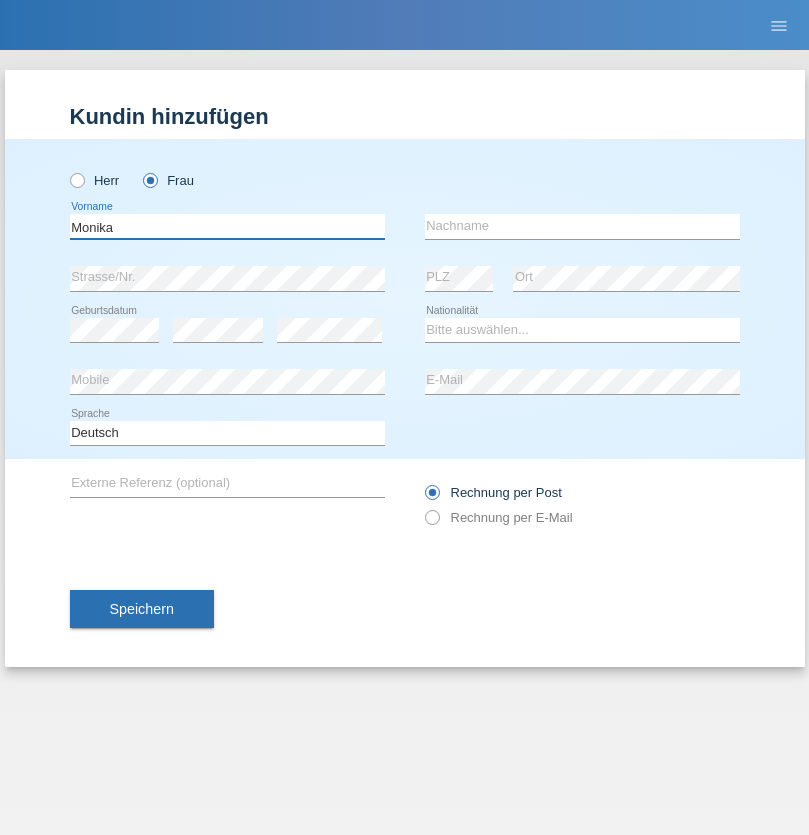 type on "Monika" 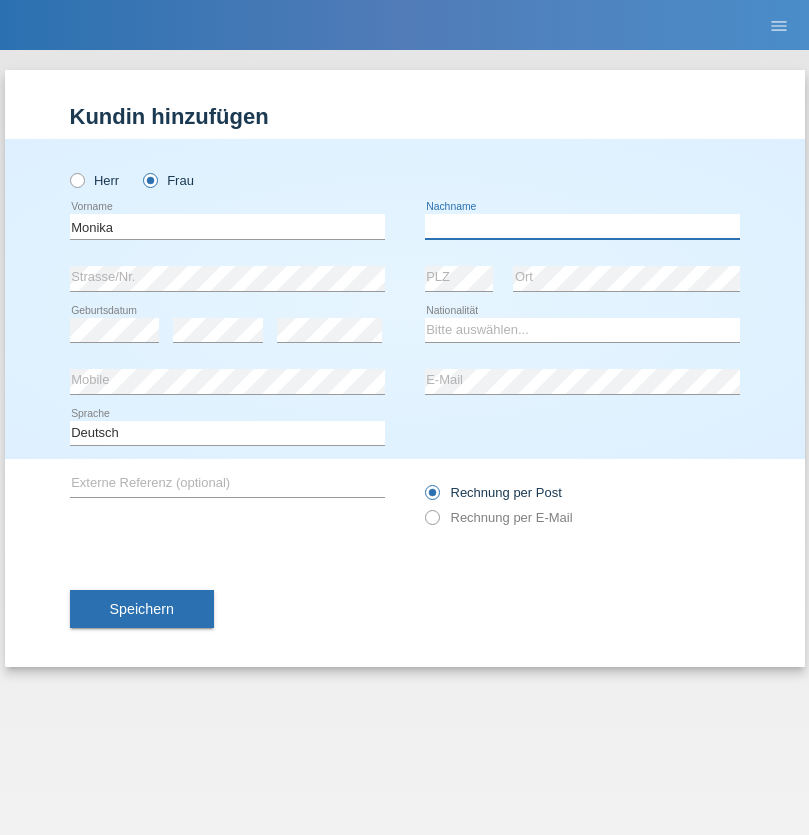 click at bounding box center (582, 226) 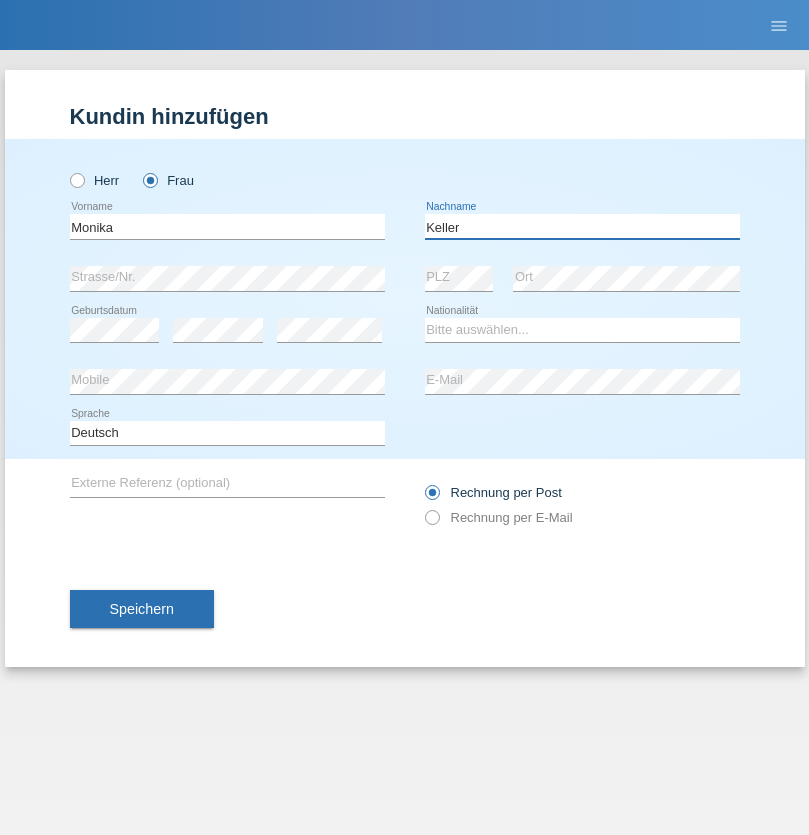 type on "Keller" 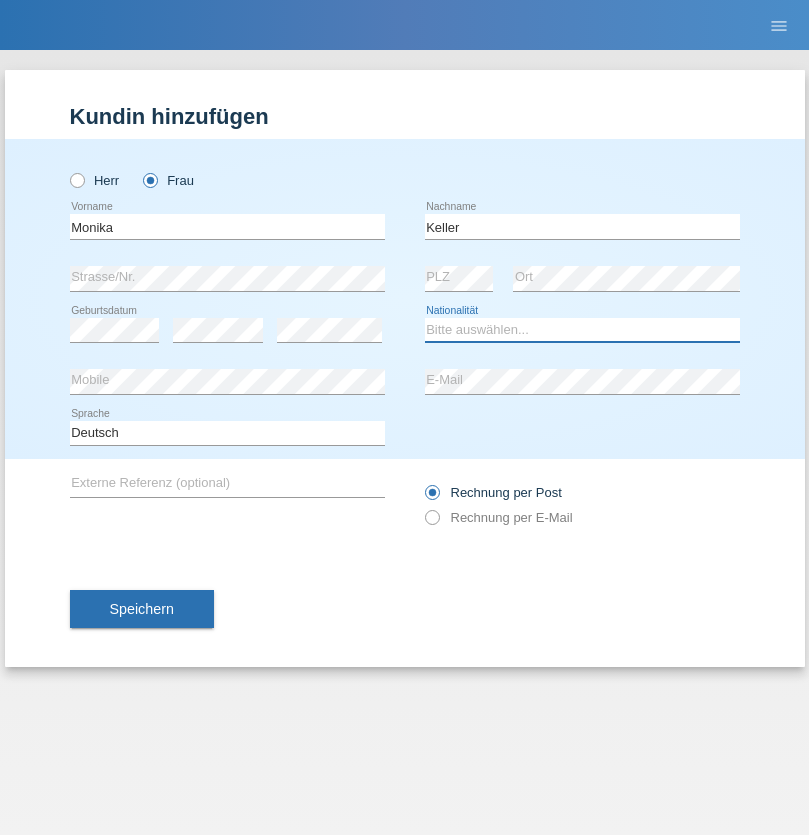 select on "CH" 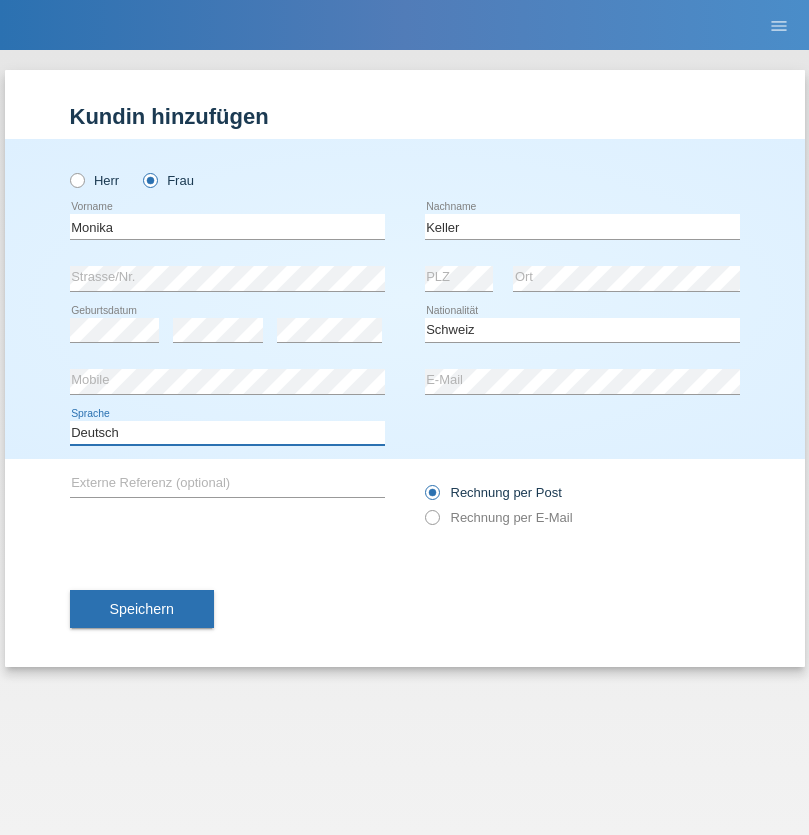 select on "en" 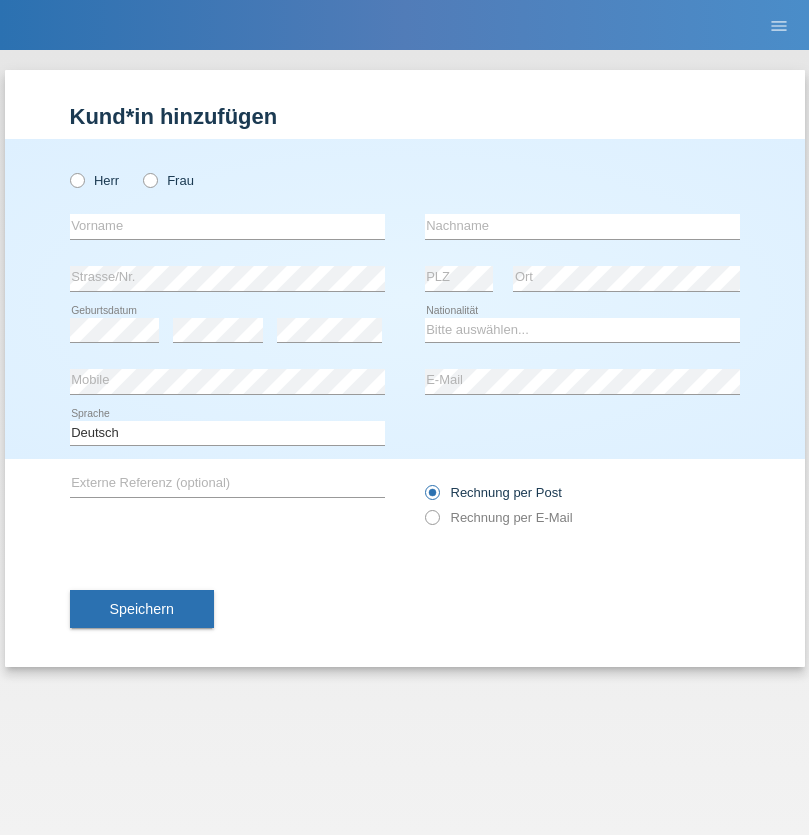 scroll, scrollTop: 0, scrollLeft: 0, axis: both 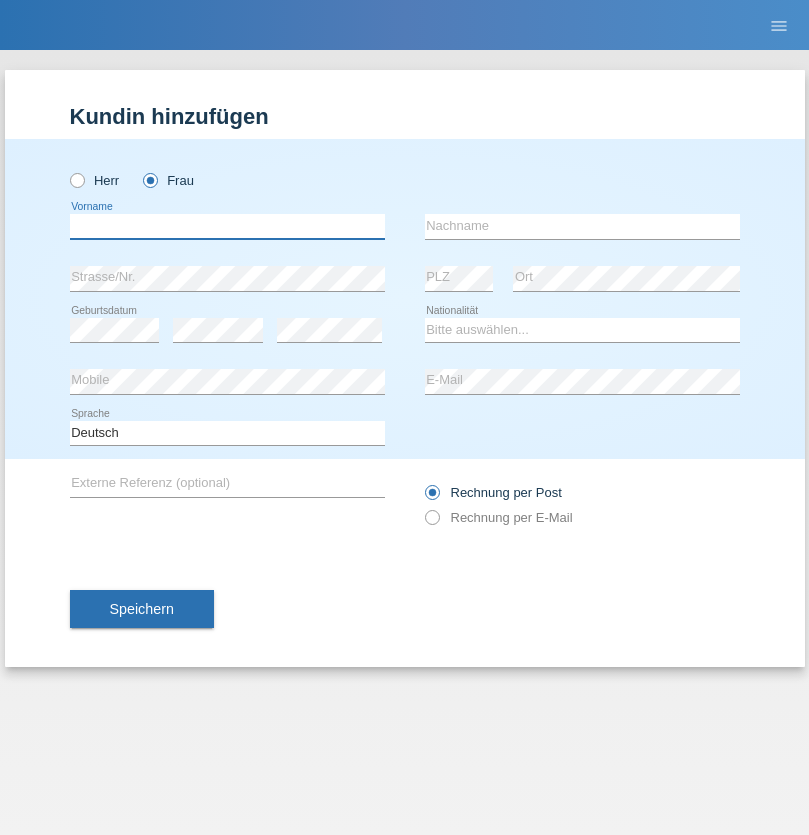 click at bounding box center (227, 226) 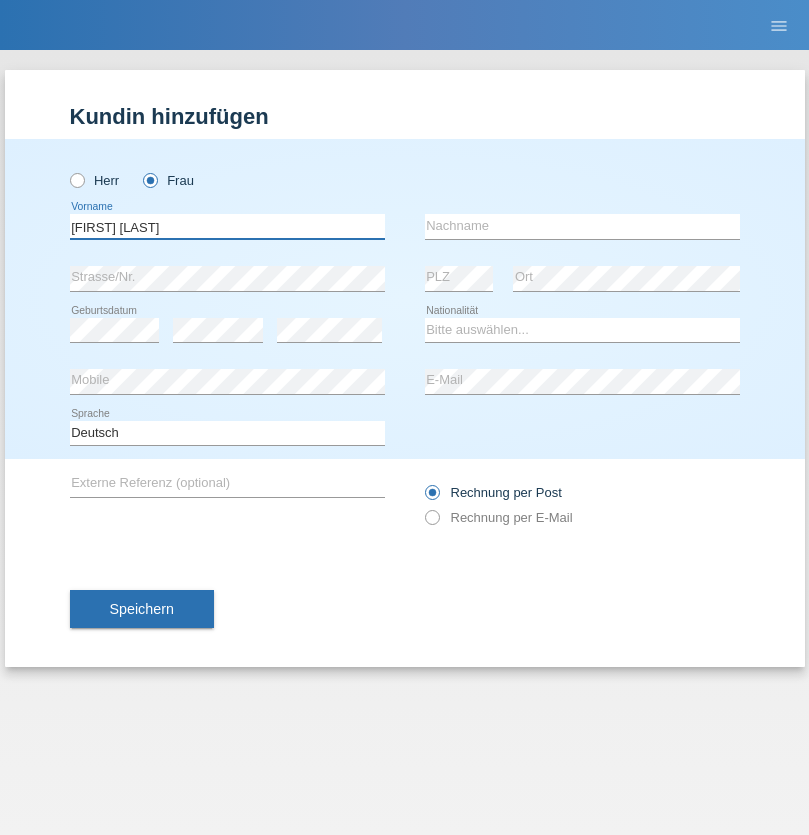 type on "[FIRST] [LAST]" 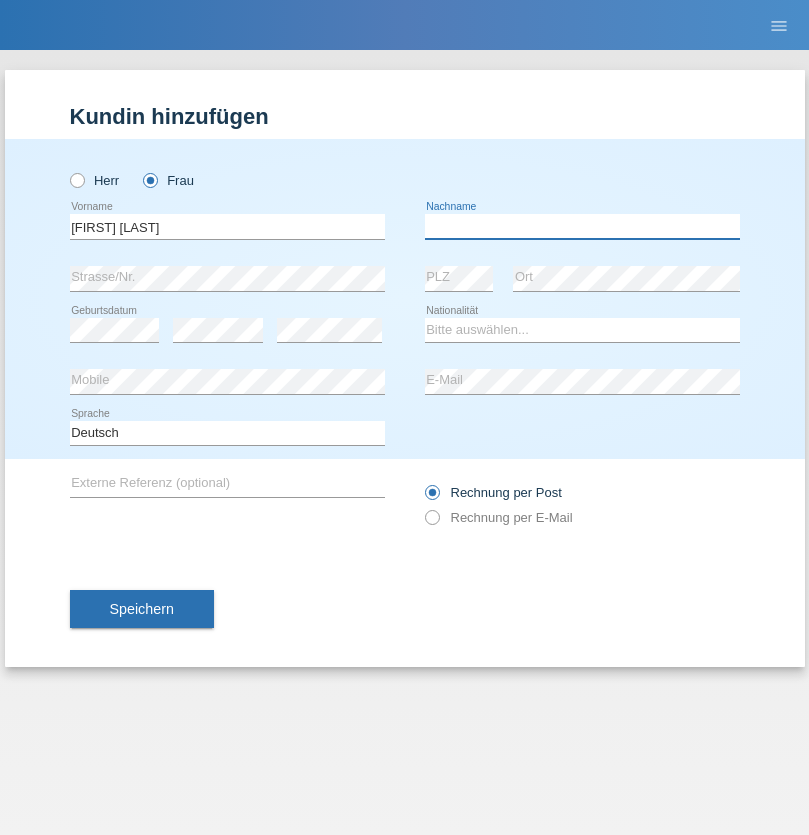 click at bounding box center [582, 226] 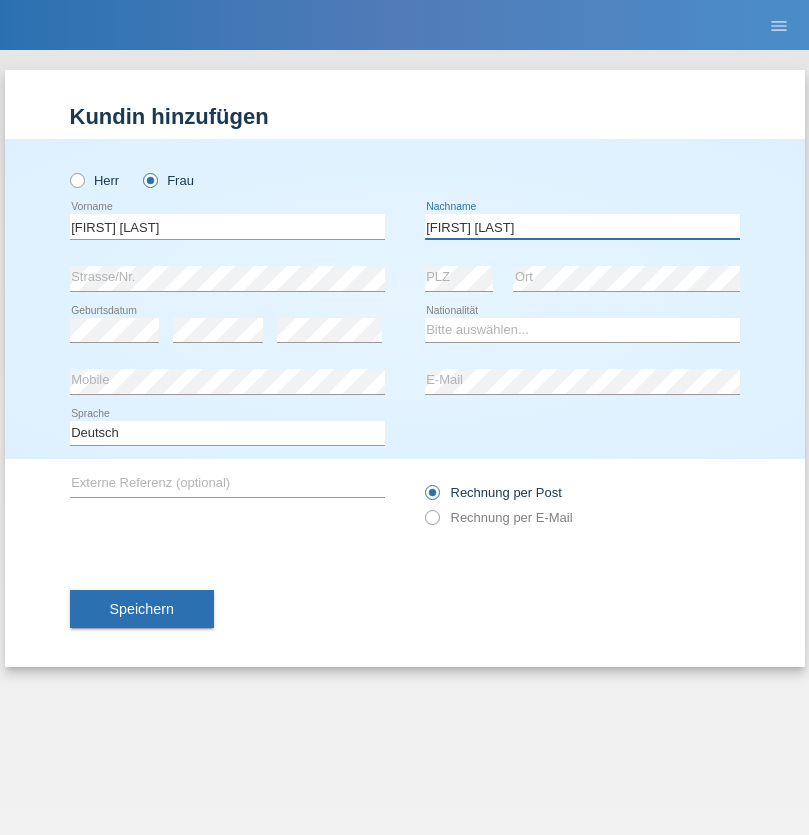 type on "Knusel Campillo" 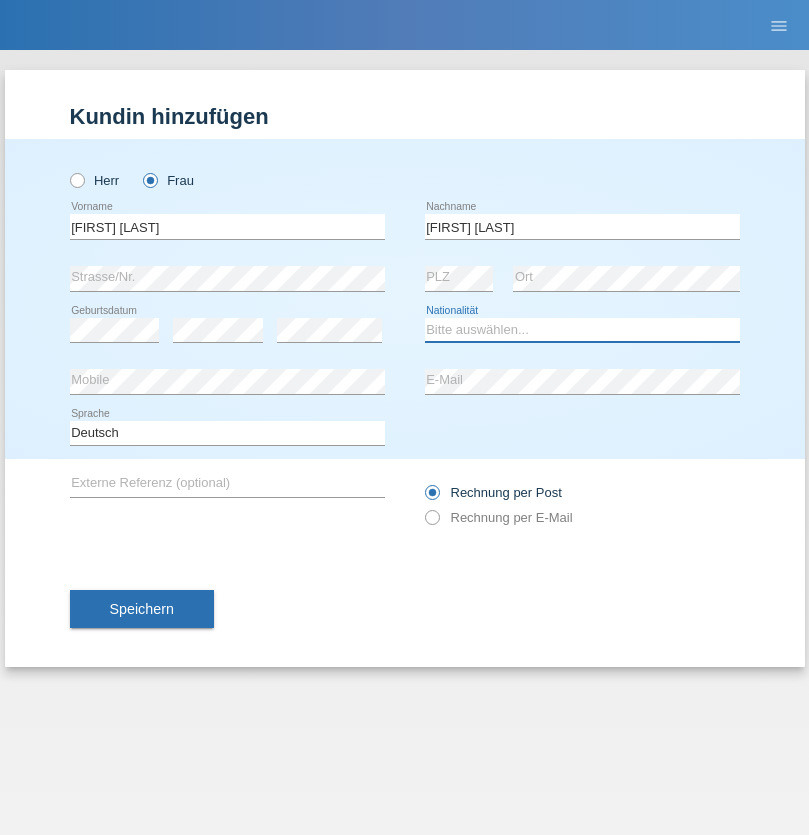 select on "CH" 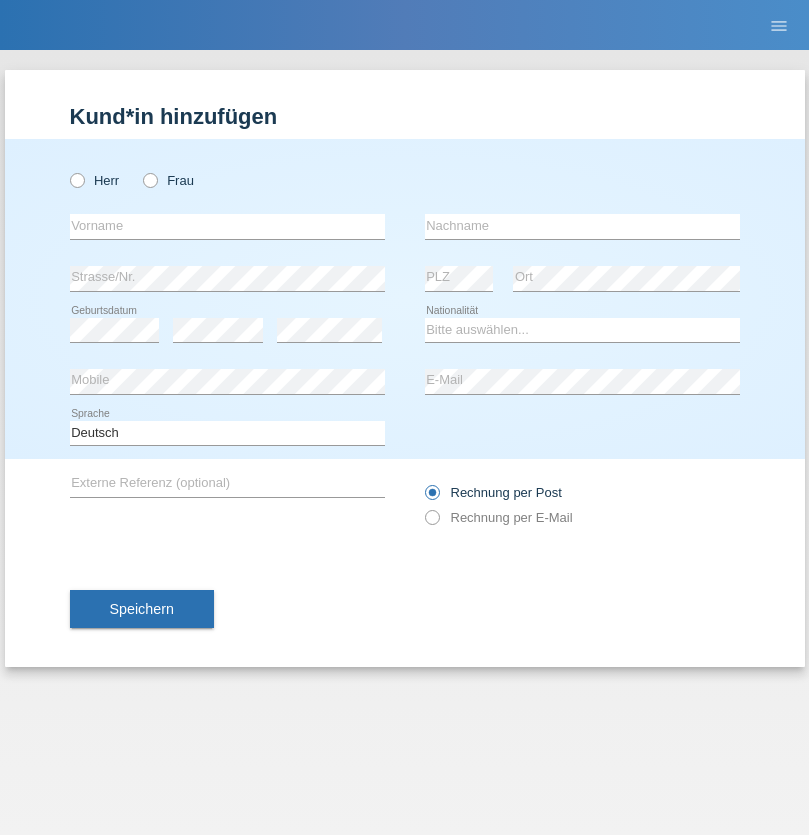 scroll, scrollTop: 0, scrollLeft: 0, axis: both 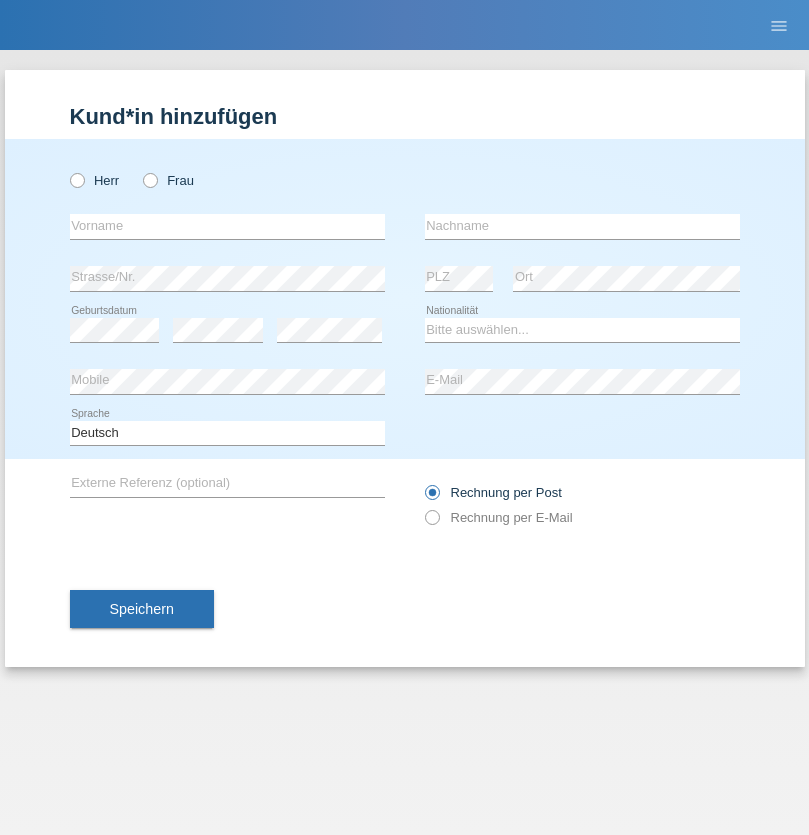 radio on "true" 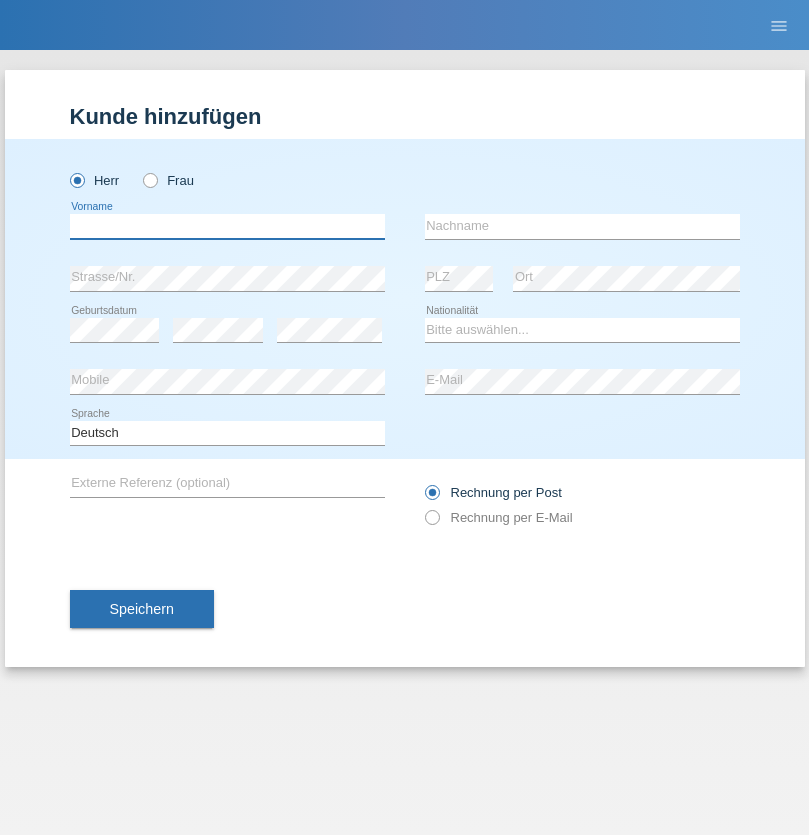 click at bounding box center (227, 226) 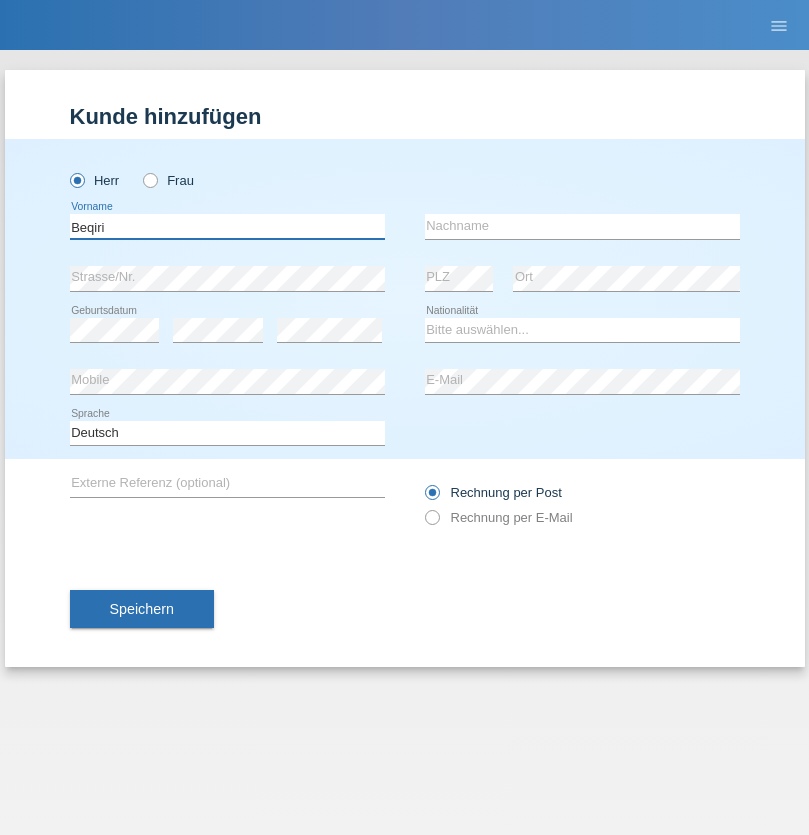 type on "Beqiri" 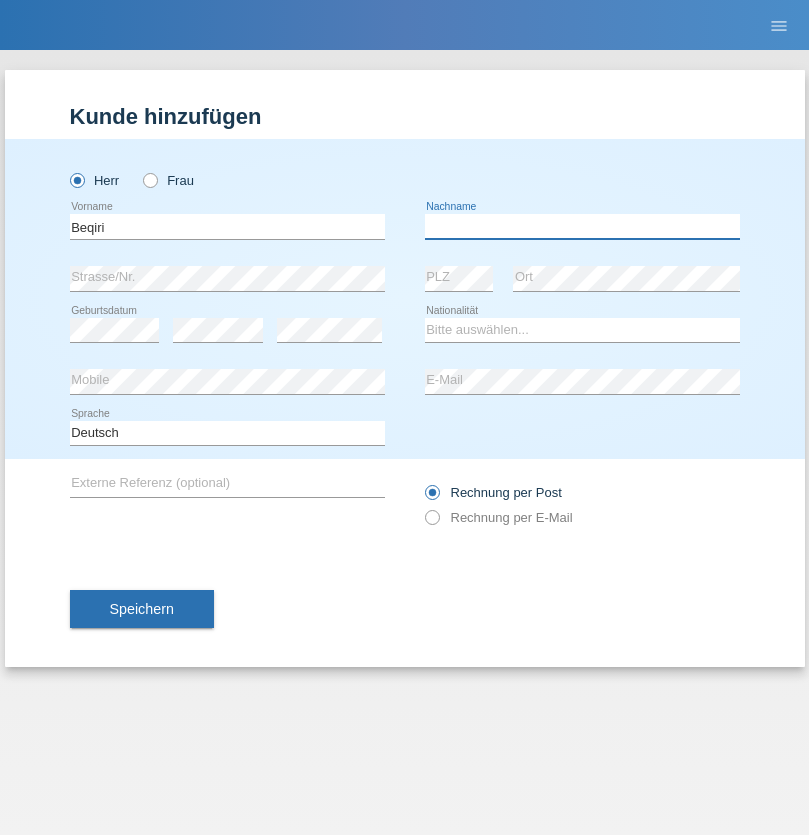 click at bounding box center (582, 226) 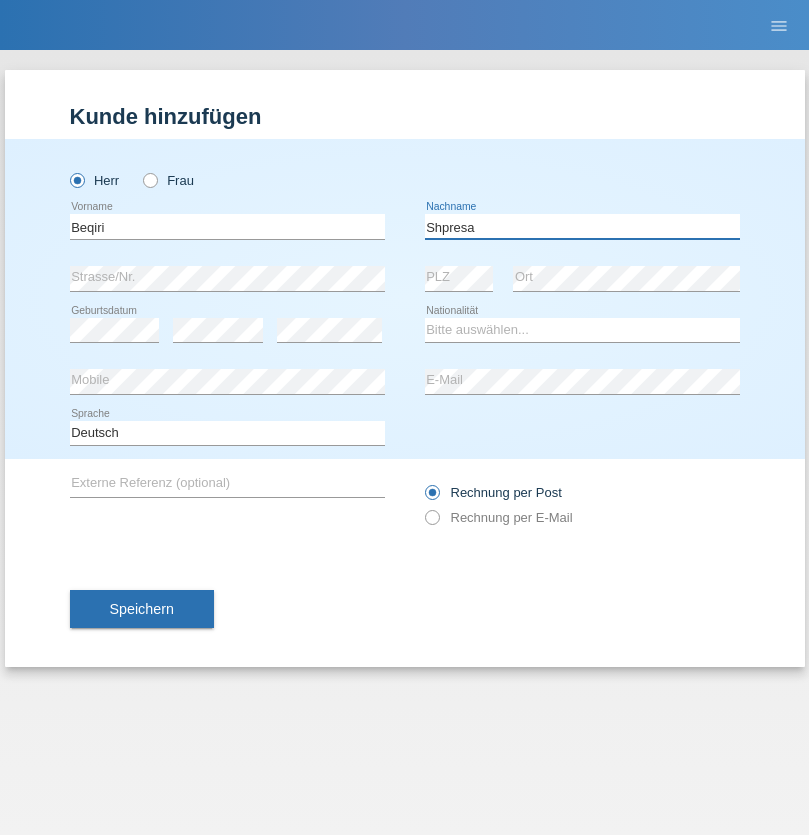 type on "Shpresa" 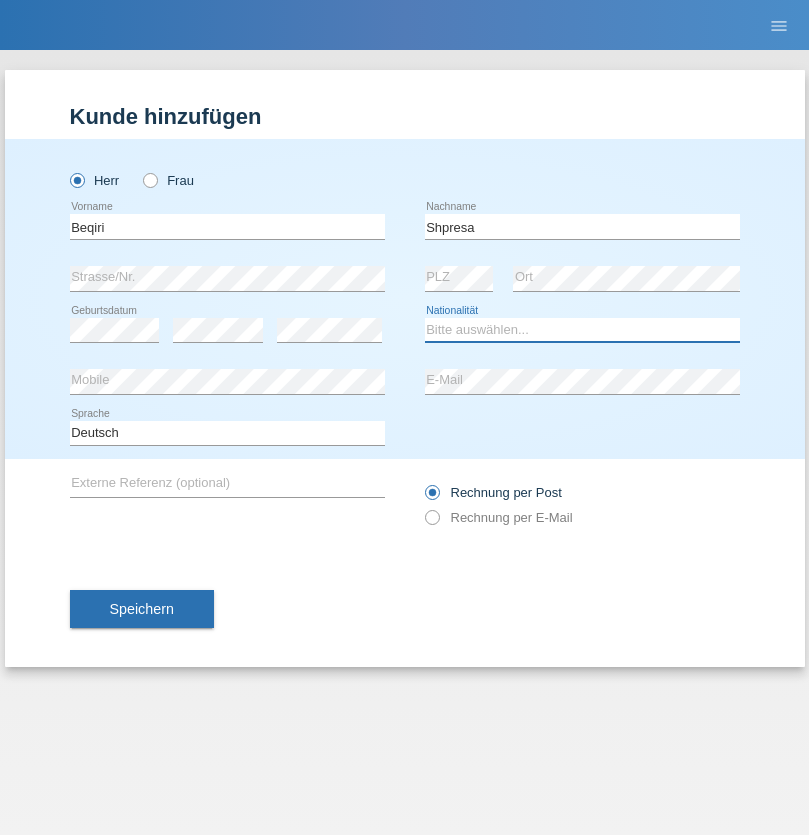 select on "XK" 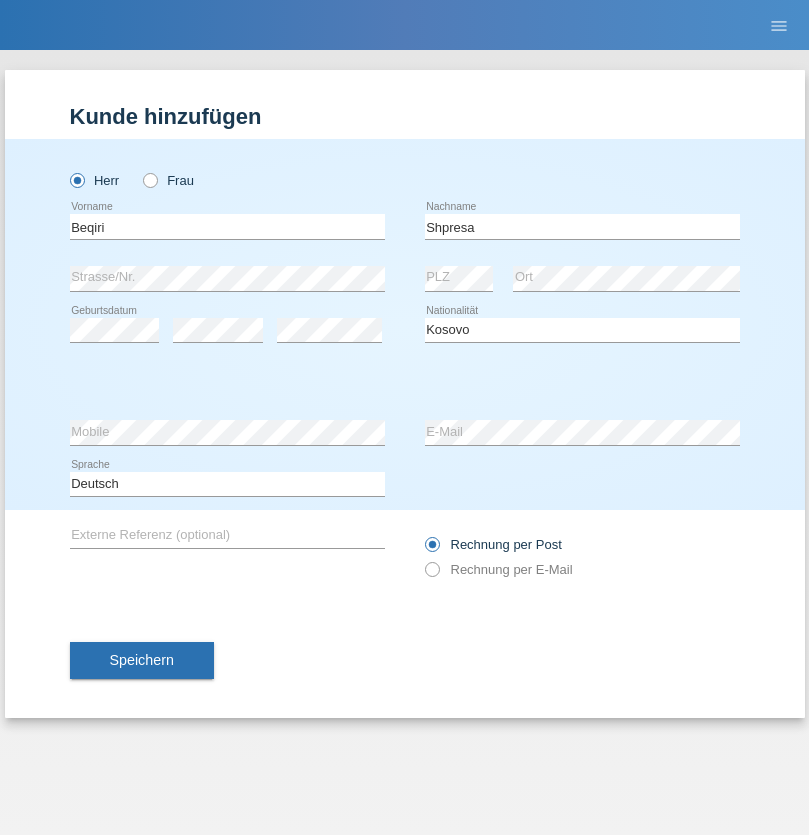 select on "C" 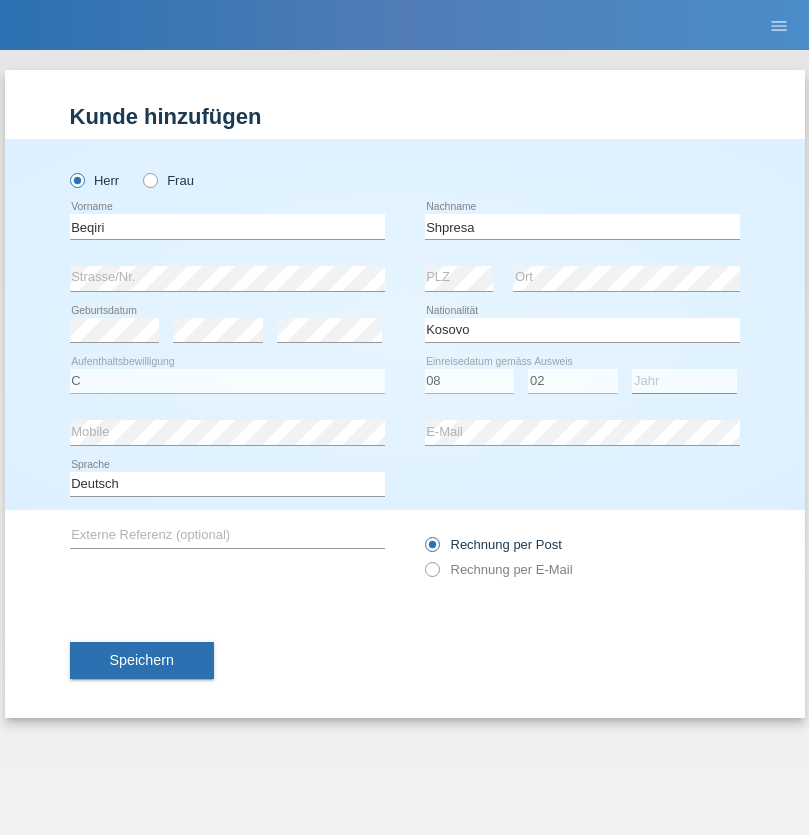 select on "1979" 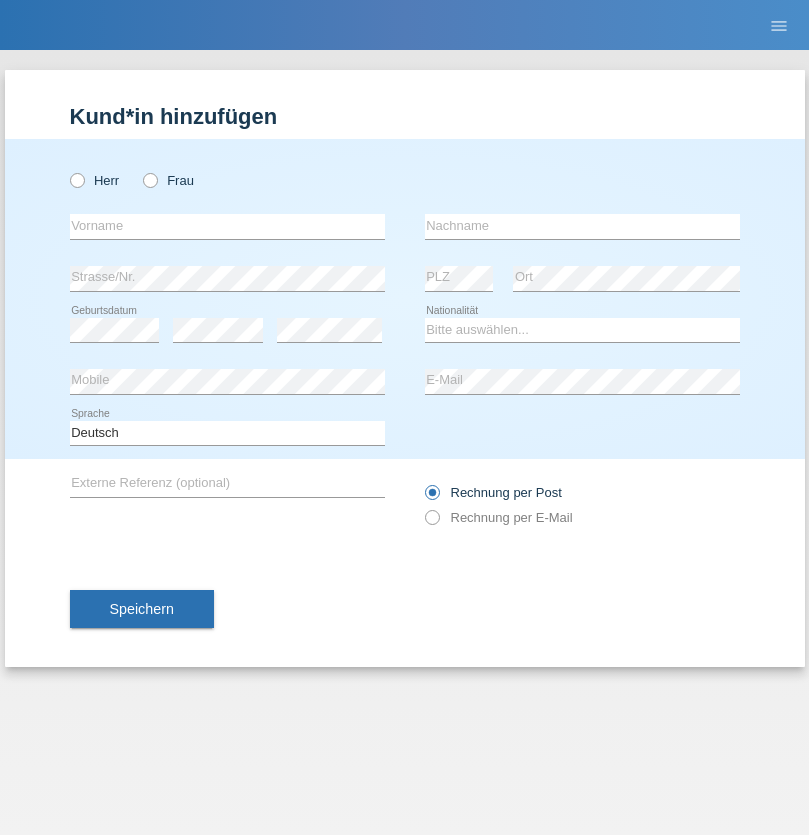 scroll, scrollTop: 0, scrollLeft: 0, axis: both 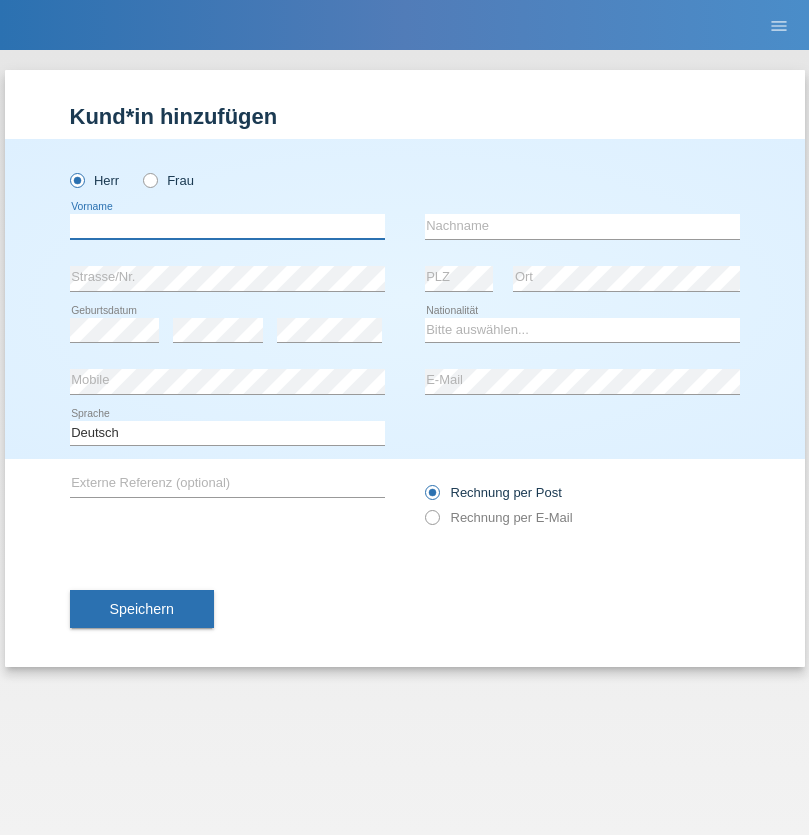 click at bounding box center [227, 226] 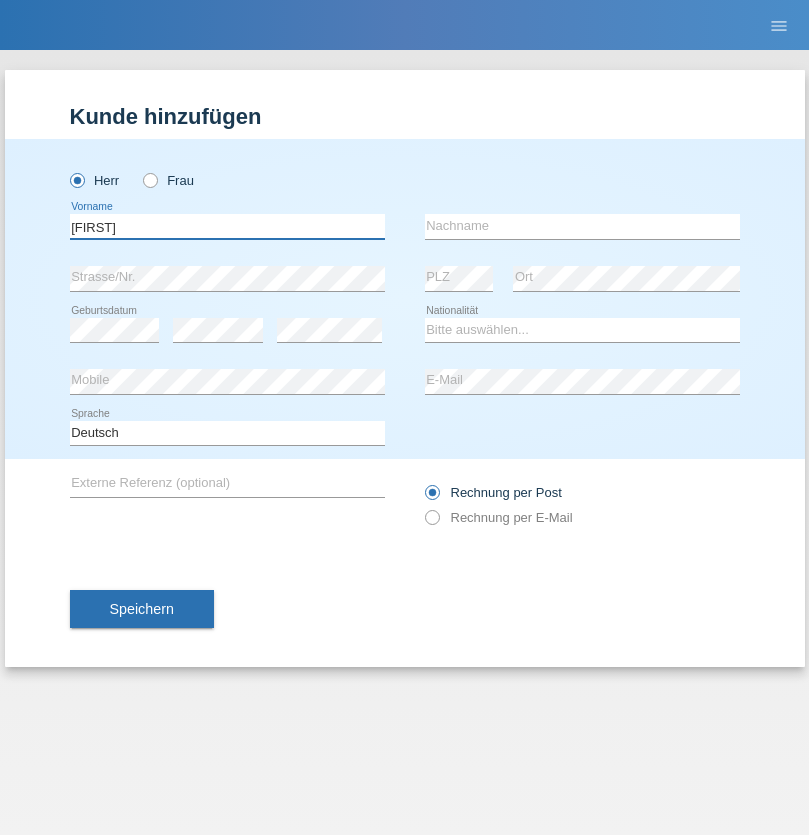 type on "[FIRST]" 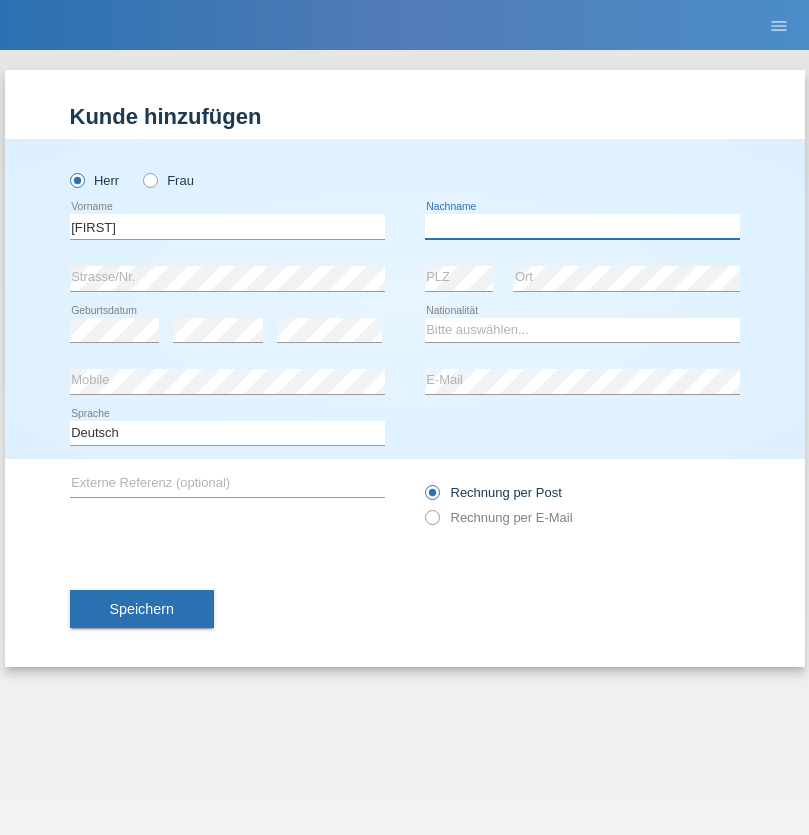 click at bounding box center [582, 226] 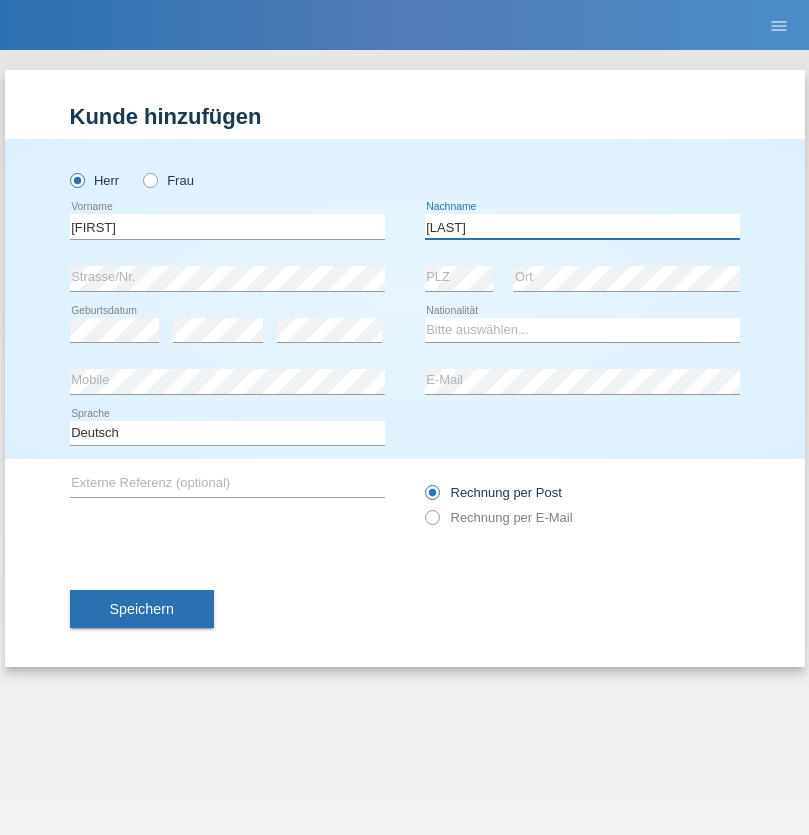 type on "[LAST]" 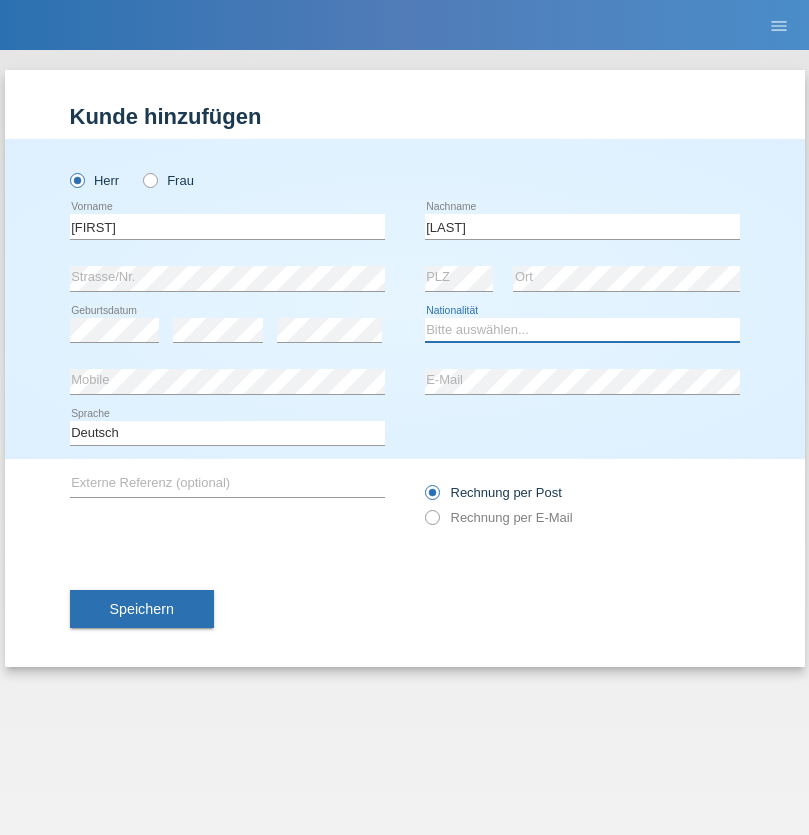 select on "CH" 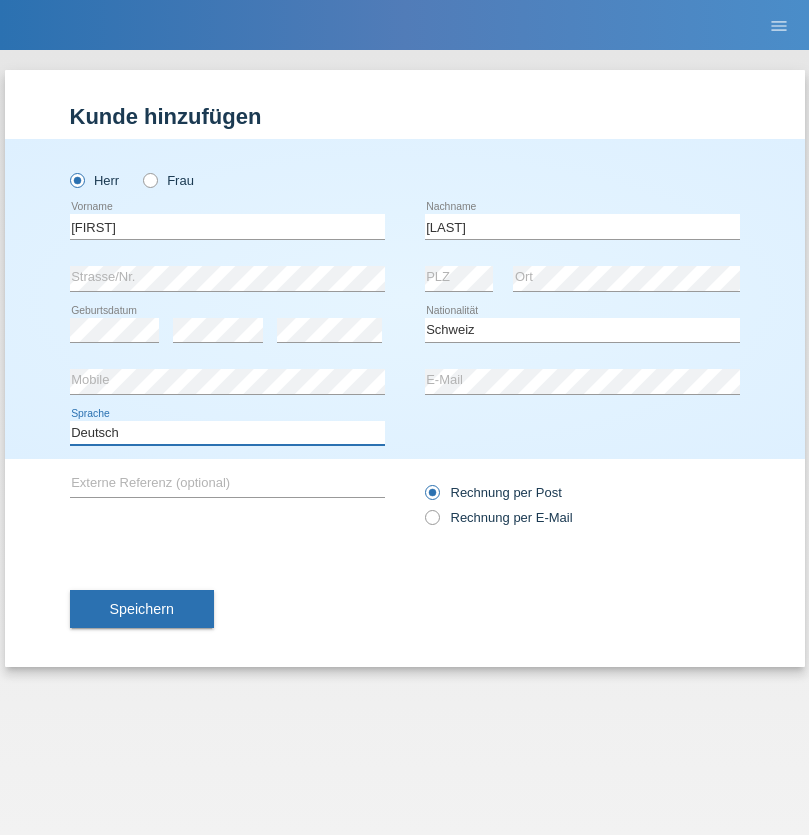 select on "en" 